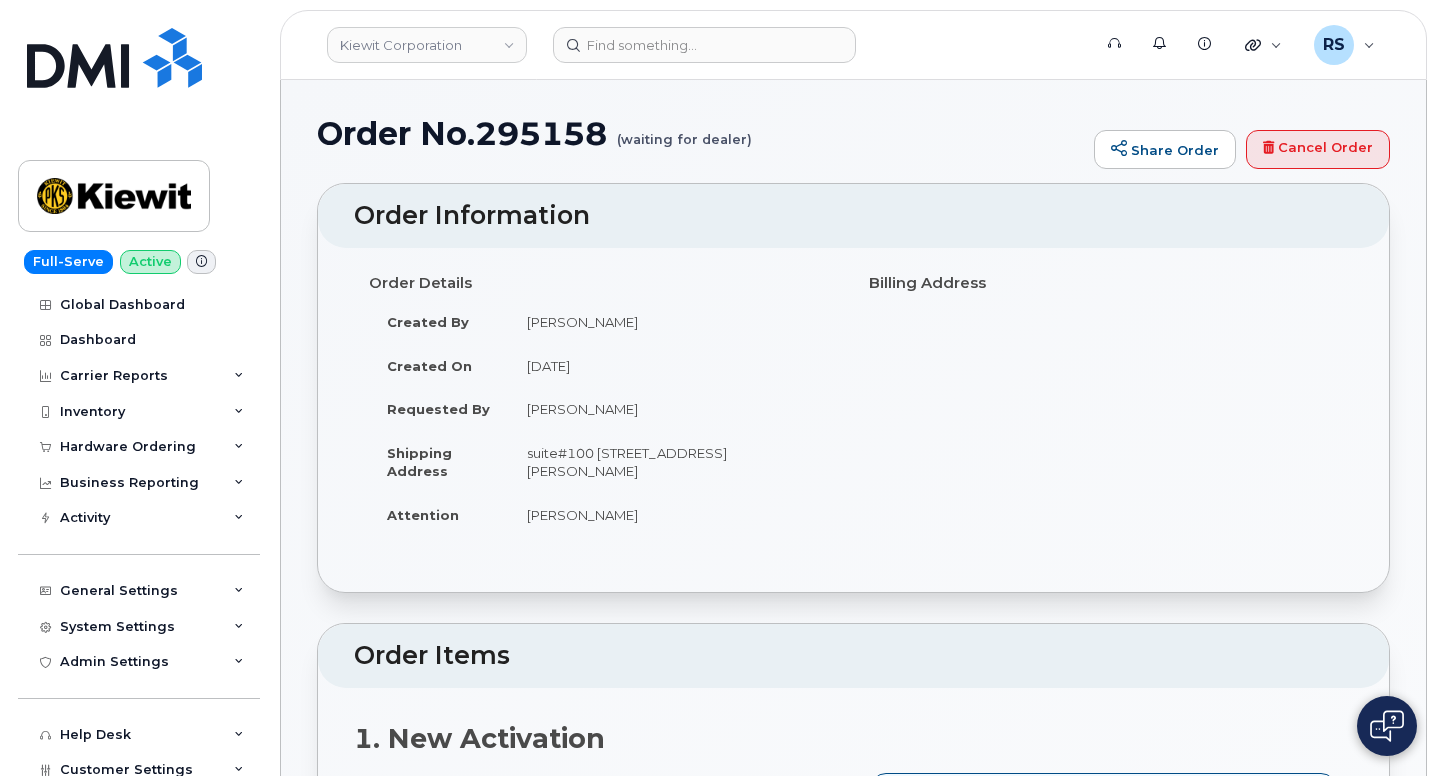 scroll, scrollTop: 333, scrollLeft: 0, axis: vertical 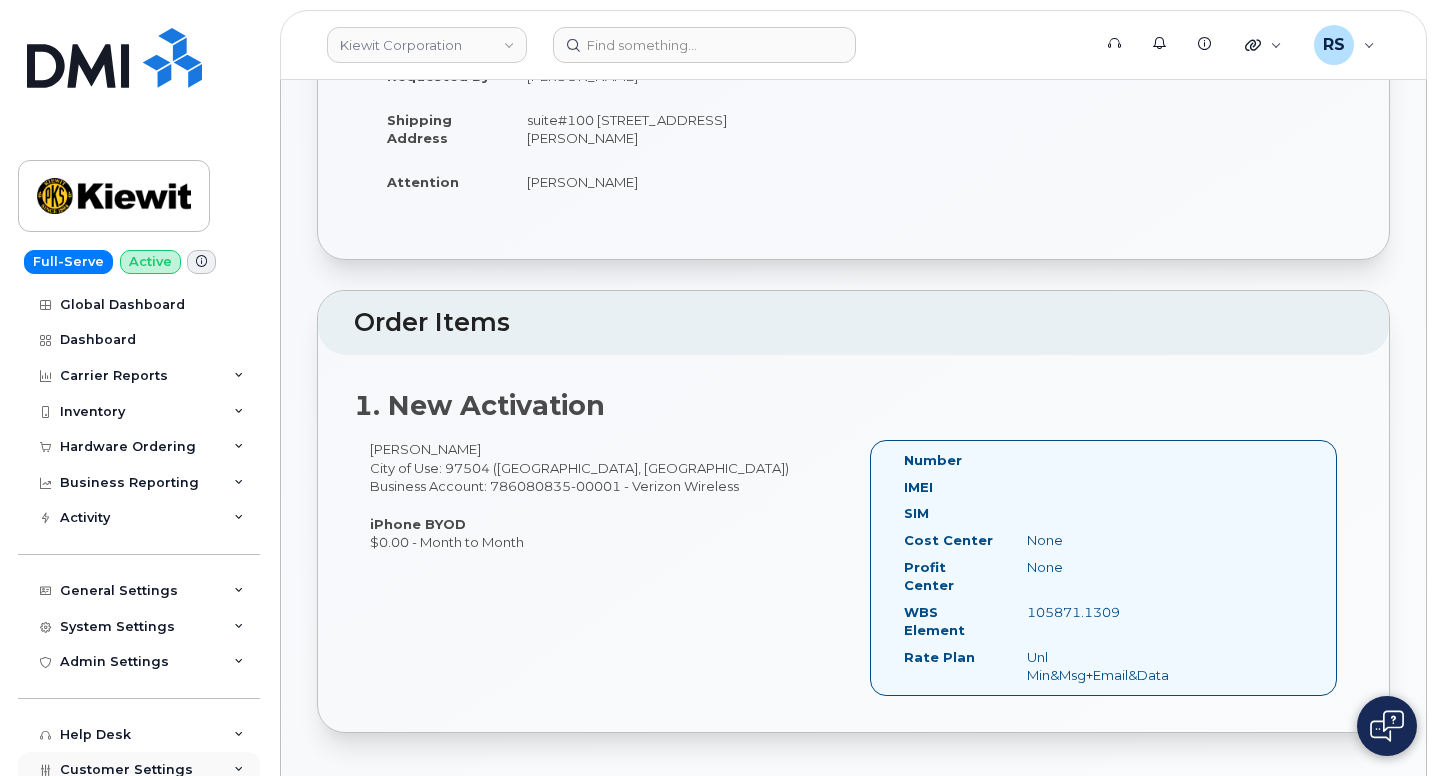 click on "Customer Settings" at bounding box center (139, 770) 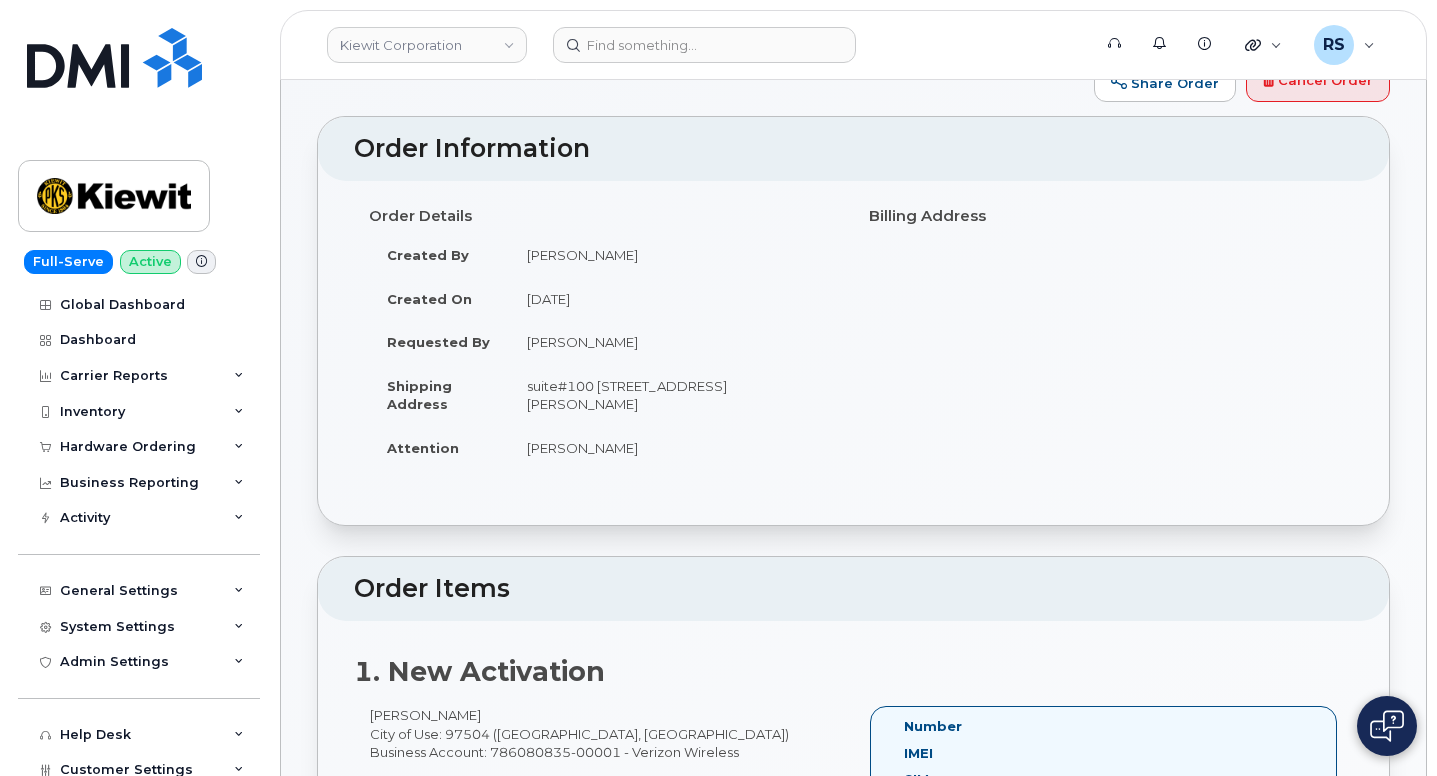 scroll, scrollTop: 0, scrollLeft: 0, axis: both 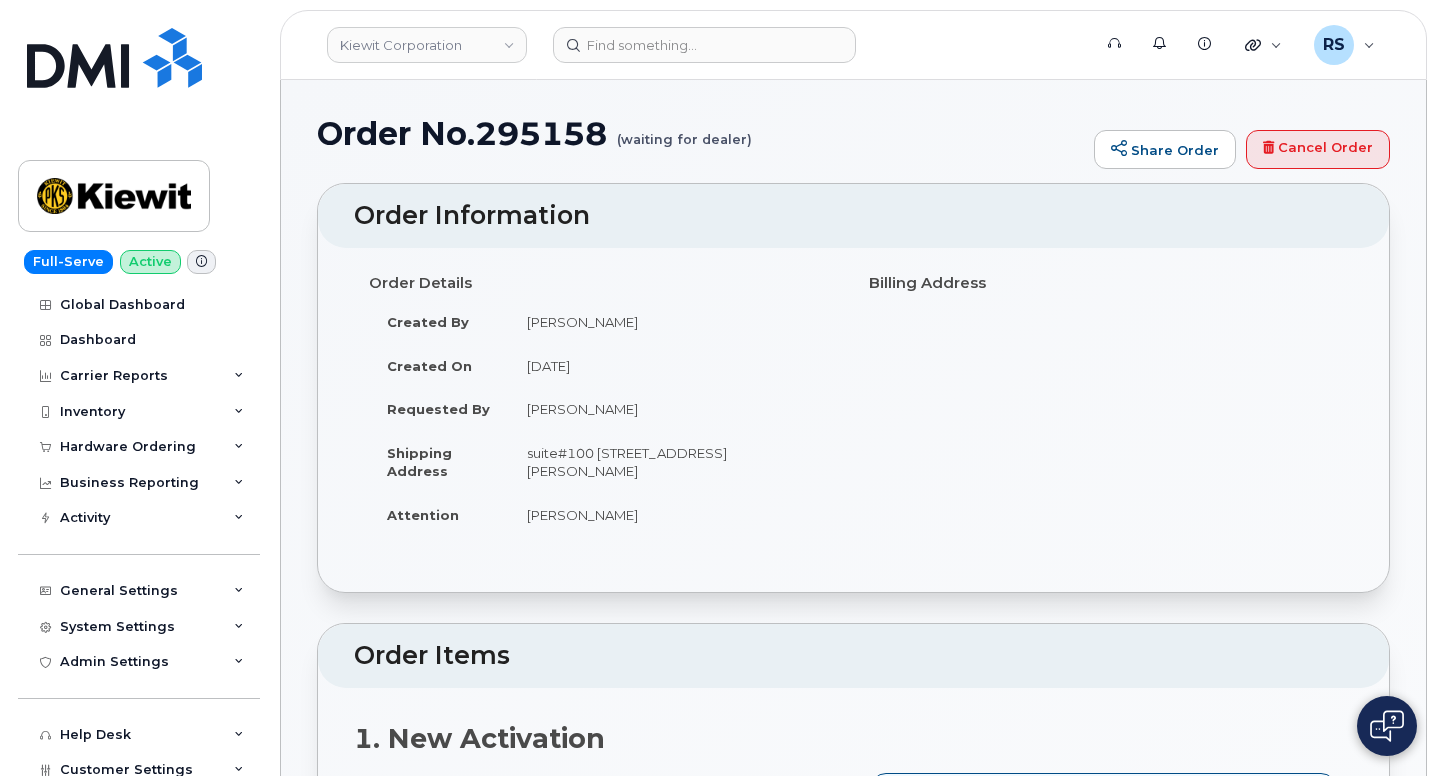 click on "Order No.295158
(waiting for dealer)
Share Order
Cancel Order
×
Share This Order
If you want to allow others to create or edit orders, share this link with them:
[URL][DOMAIN_NAME]
If you want to allow others to complete orders, share this link with them:
[URL][DOMAIN_NAME]
Order Information
Order Details
Created By
[PERSON_NAME]
Created On
[DATE]
Requested By
[PERSON_NAME]
Shipping Address
[STREET_ADDRESS][PERSON_NAME]
Attention
[PERSON_NAME]
Billing Address
Order Items
1. New Activation
[PERSON_NAME]
City of Use:
97504 ([GEOGRAPHIC_DATA], [GEOGRAPHIC_DATA])
Business Account:
786080835-00001 - Verizon Wireless" at bounding box center [853, 1671] 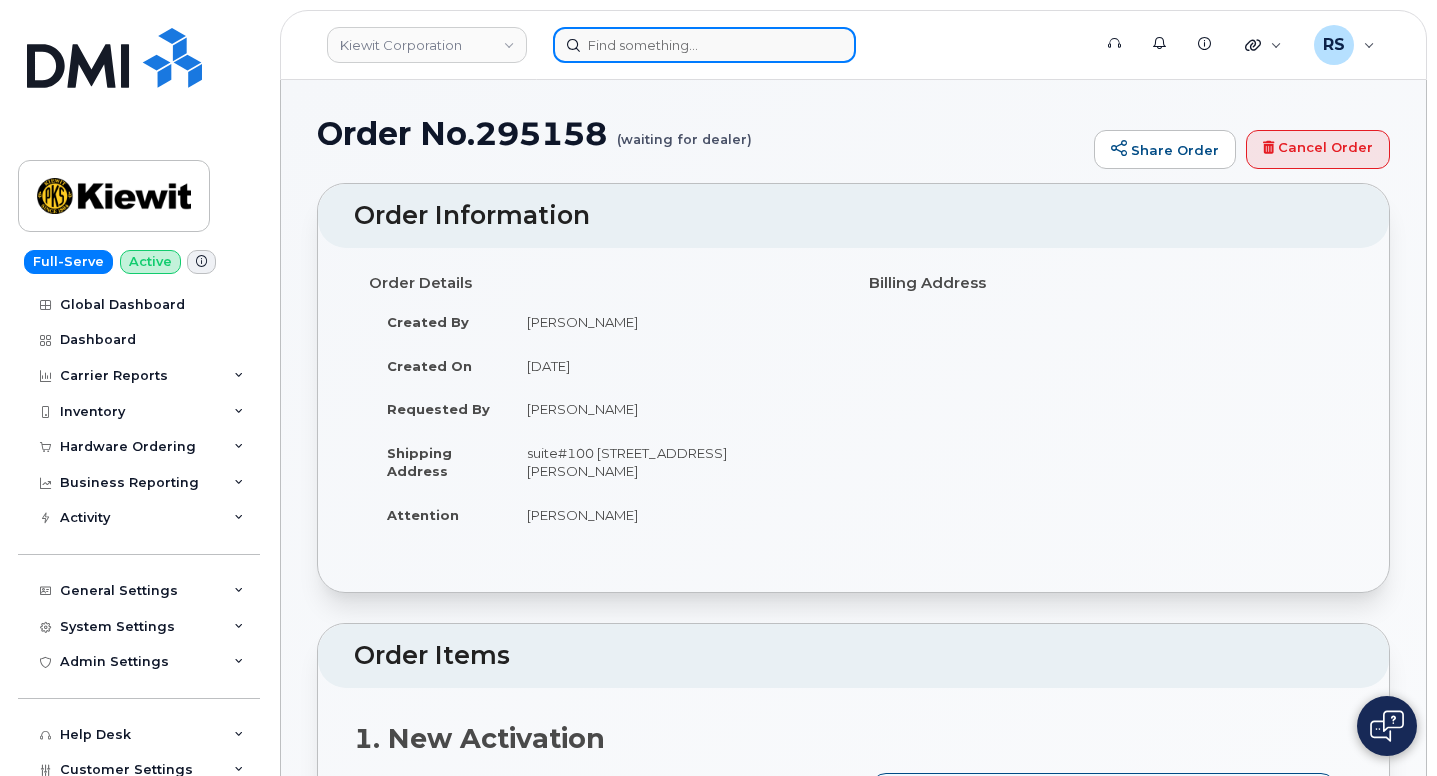 click at bounding box center [704, 45] 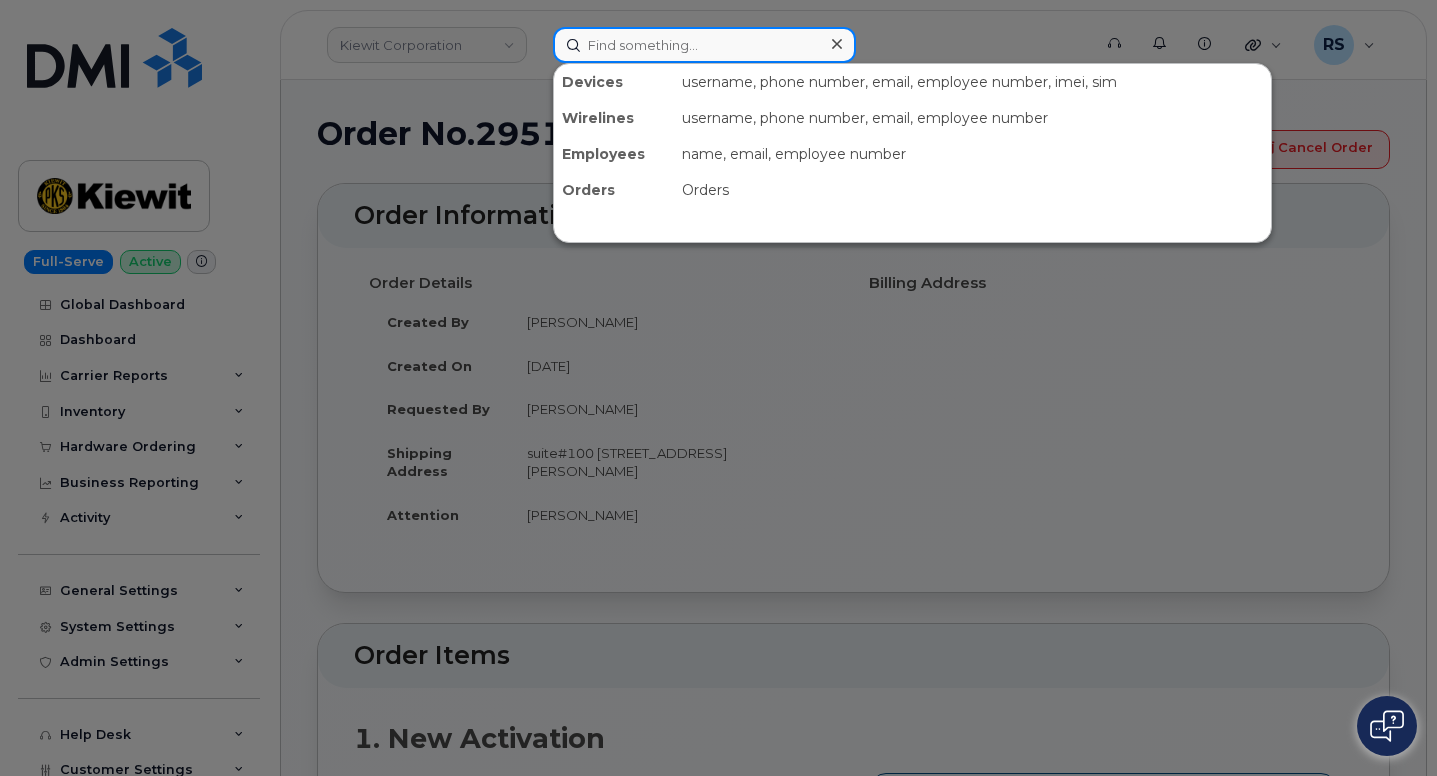 paste on "3037208601" 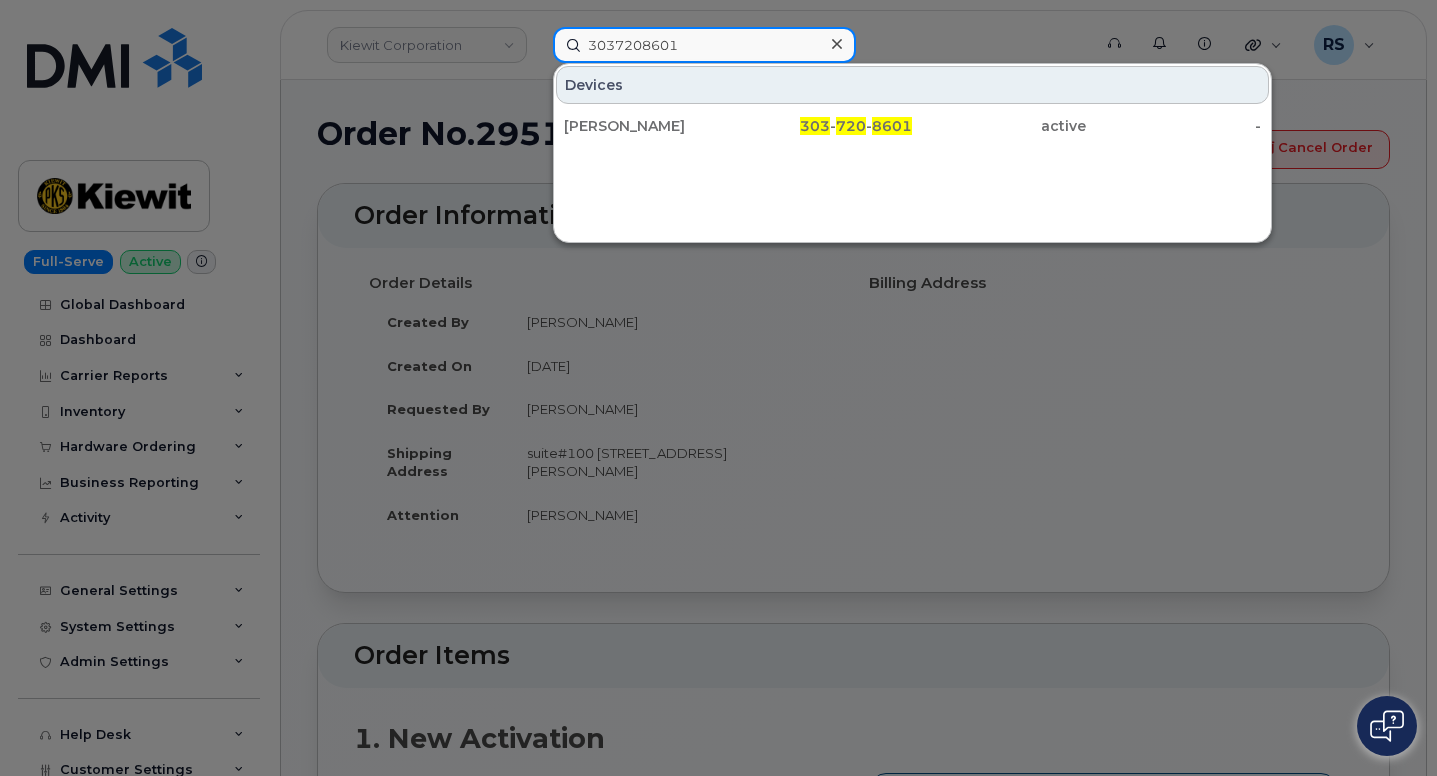 type on "3037208601" 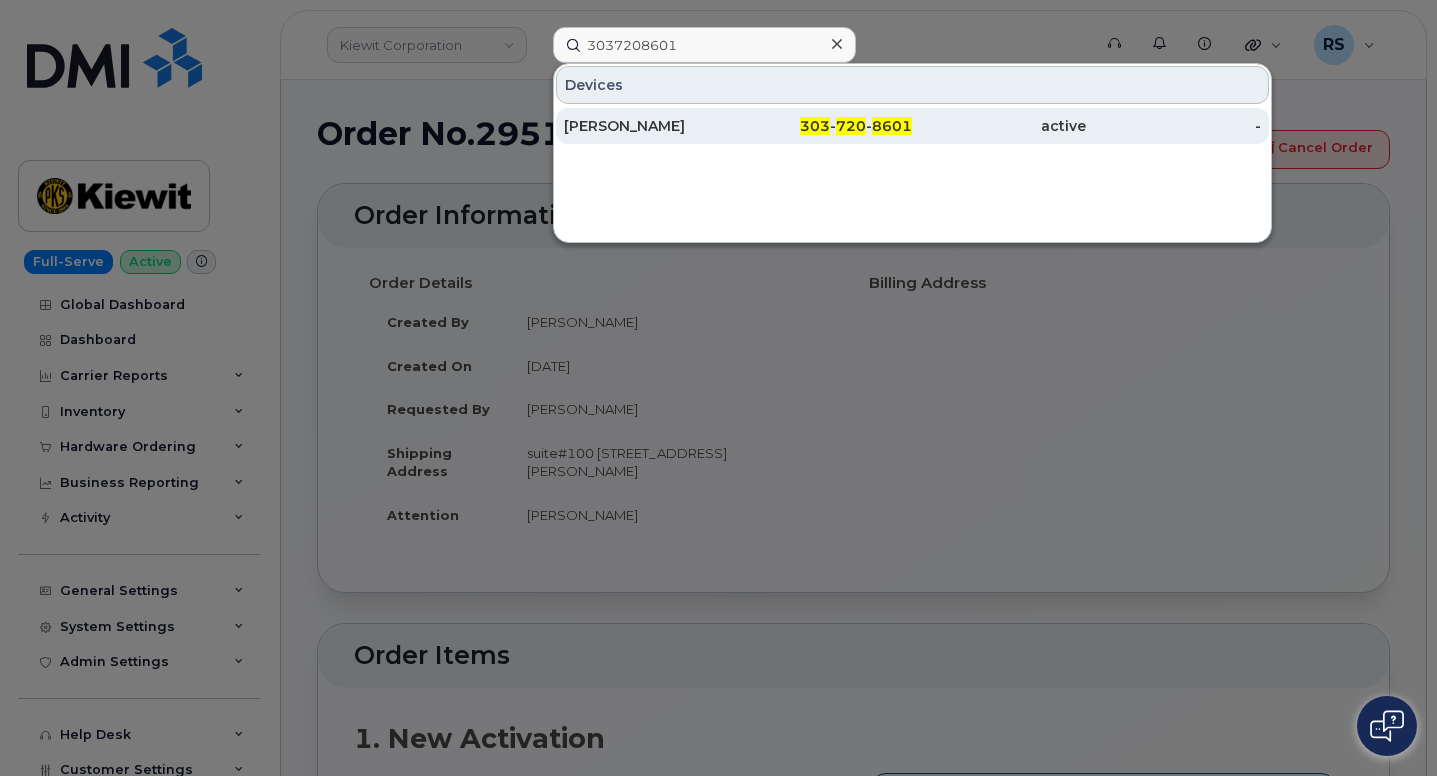 click on "XIAO FU" at bounding box center (651, 126) 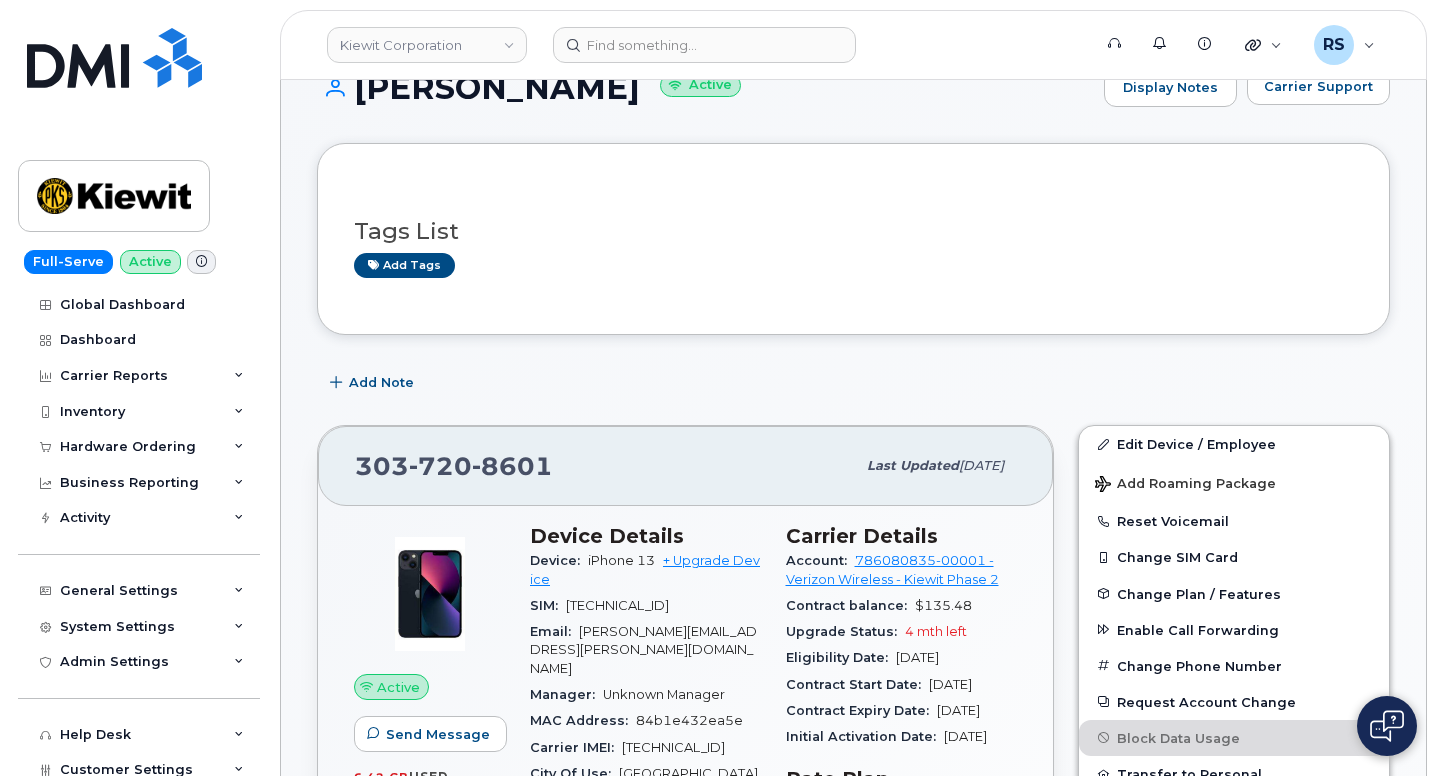 scroll, scrollTop: 133, scrollLeft: 0, axis: vertical 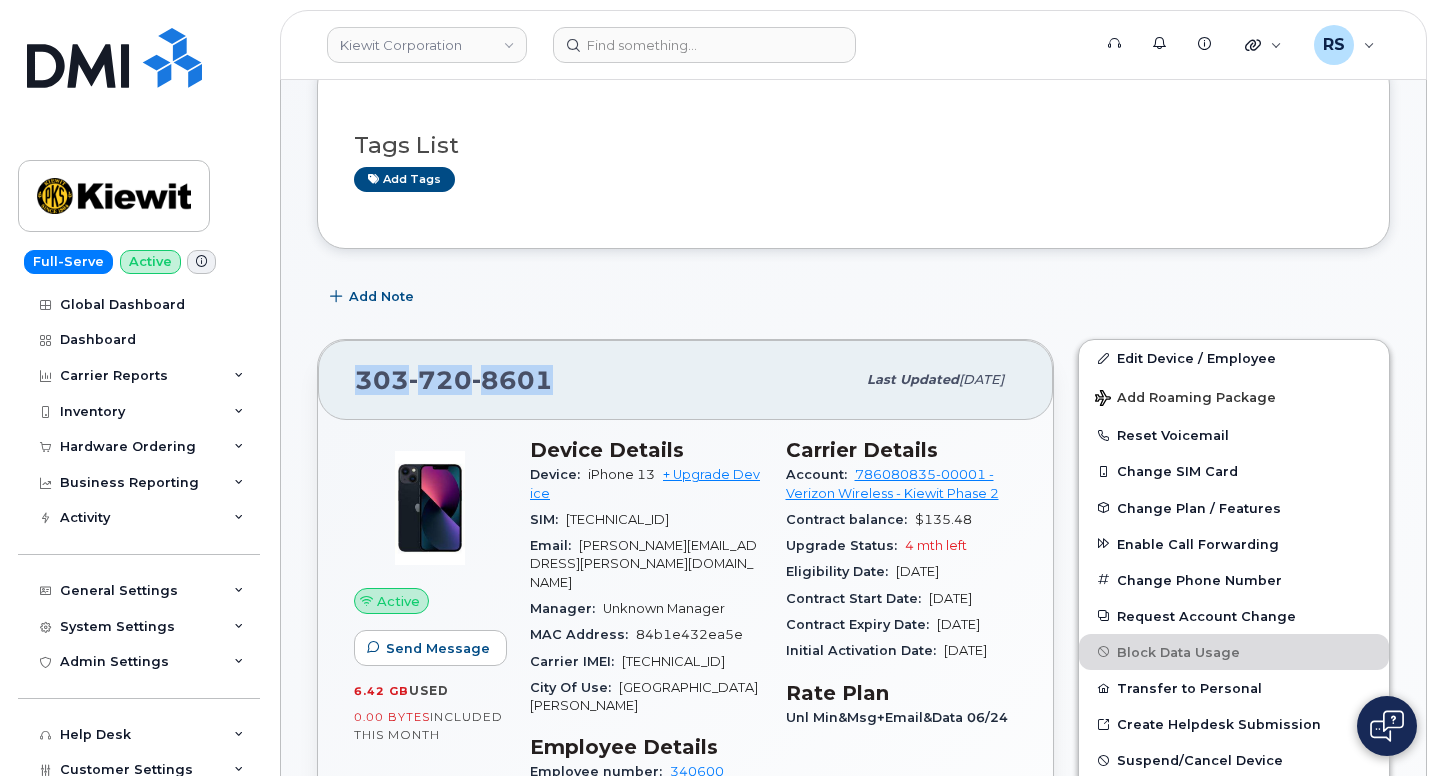 drag, startPoint x: 555, startPoint y: 381, endPoint x: 345, endPoint y: 382, distance: 210.00238 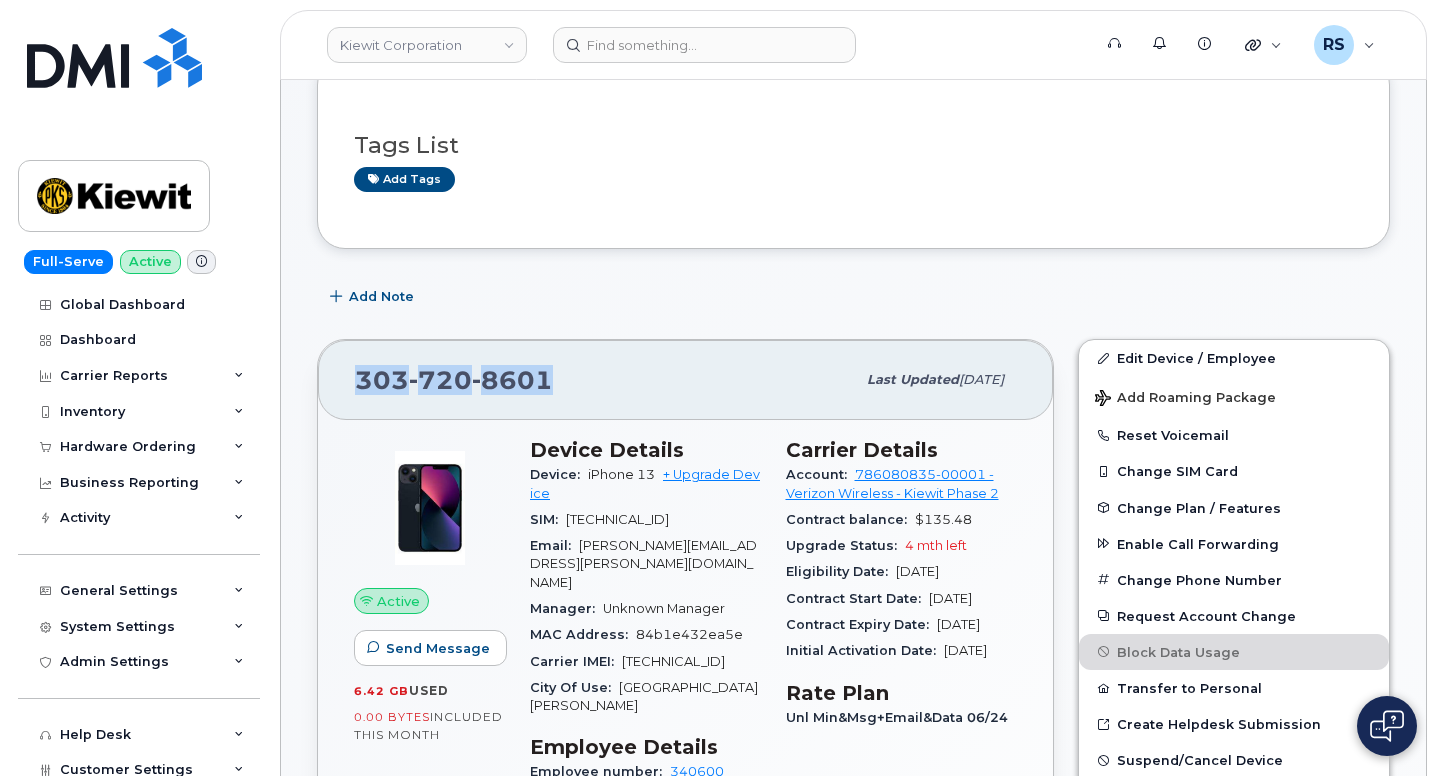 click on "303 720 8601 Last updated  Jul 03, 2025" at bounding box center [685, 380] 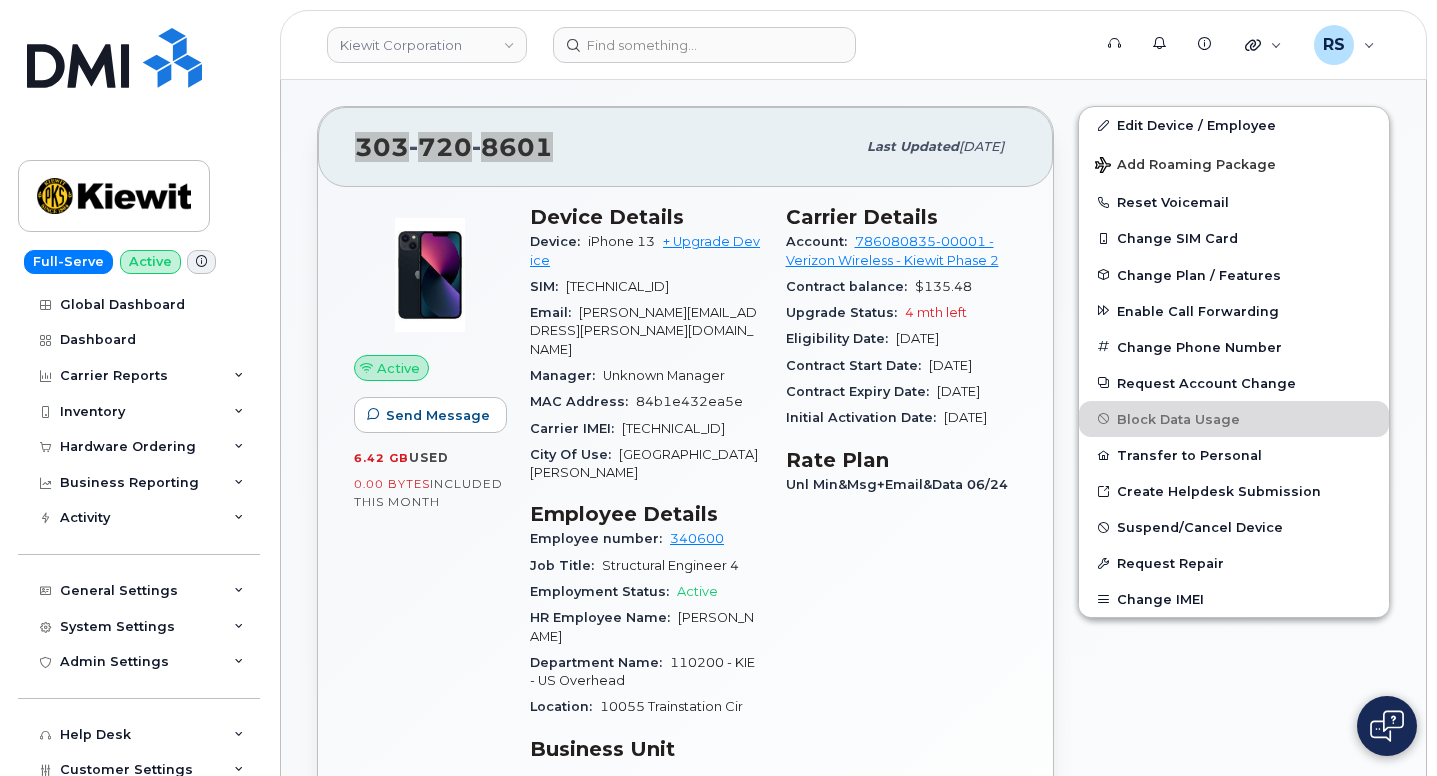 scroll, scrollTop: 400, scrollLeft: 0, axis: vertical 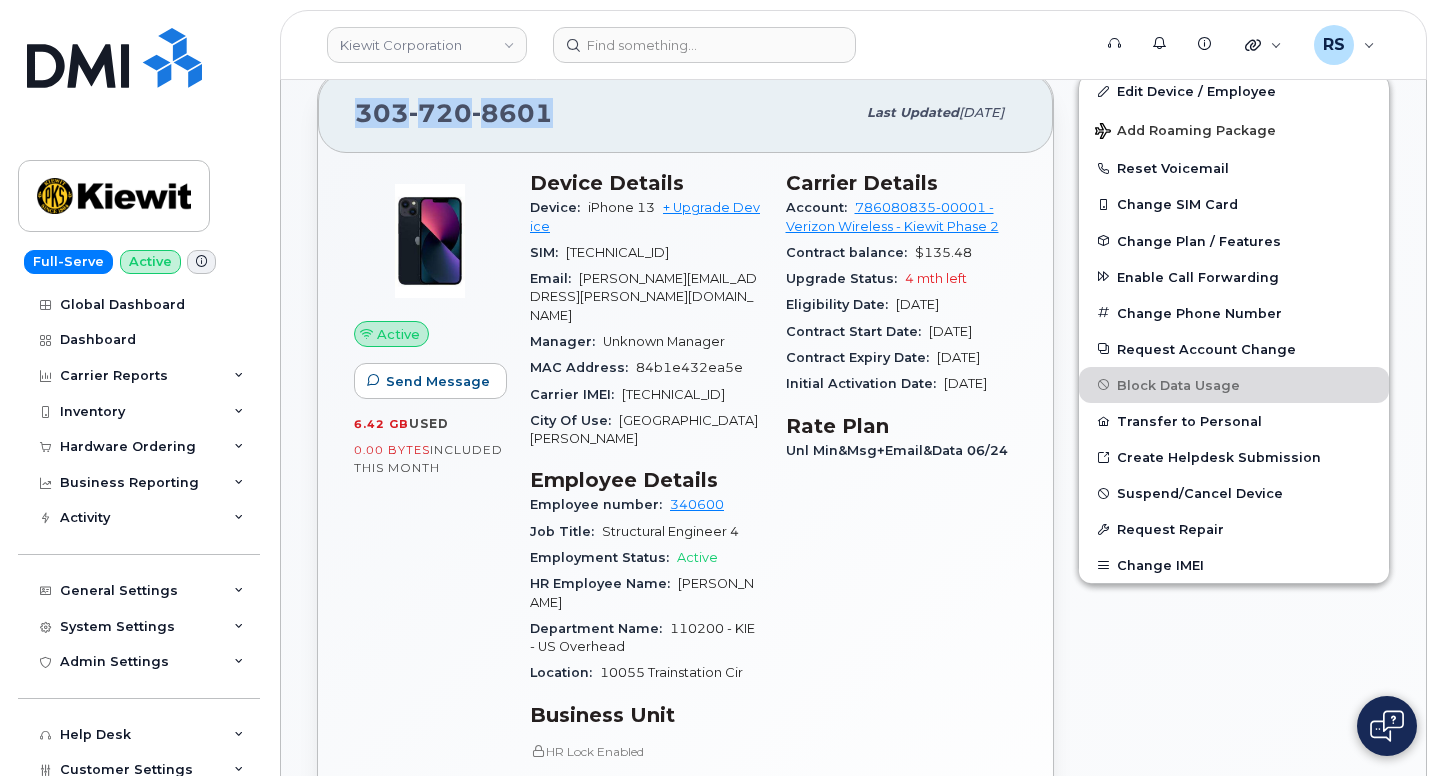 drag, startPoint x: 788, startPoint y: 353, endPoint x: 951, endPoint y: 377, distance: 164.7574 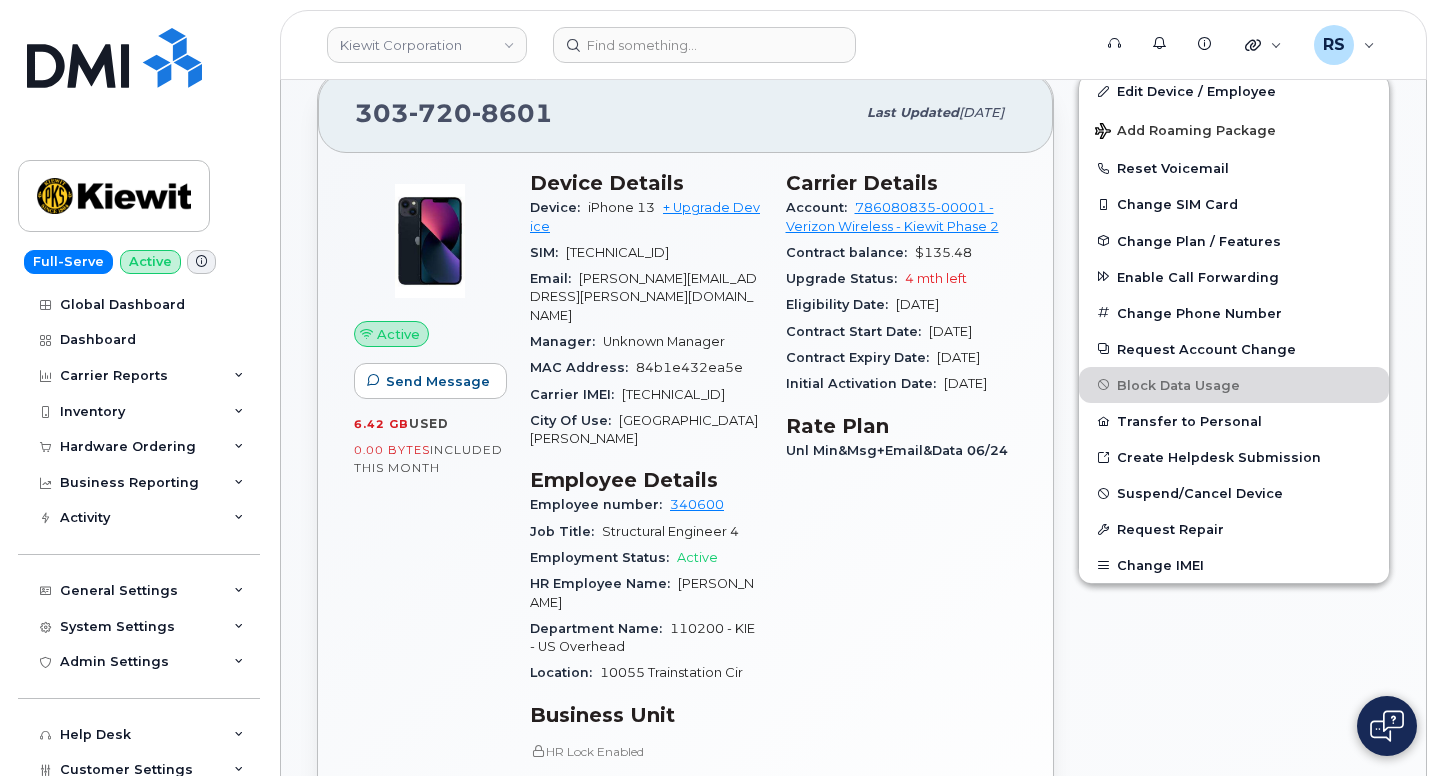 click on "Full-Serve Active Global Dashboard Dashboard Carrier Reports Monthly Billing Data Daily Data Pooling Average Costing Executive Summary Accounting Roaming Reports Suspended Devices Suspension Candidates Custom Report Cost Variance Inventory Mobility Devices Data Conflicts Spare Hardware Import Hardware Ordering Overview Orders Business Reporting Managerial Reports Individual Reports Business Unit Reports Activity Travel Requests Activity Log Device Status Updates Rate Plan Monitor General Settings My Account Approval Mapping Locations Managers & Employees Usage Alerts Tags Data Pool Thresholds System Settings Accounting Codes Contacts Plans and Features Reporting Carrier Contracts Hardware Ordering Users Individual Users Admin Settings Integrations MDM/UEM Config Help Desk Roaming Data Block Dashboard Hardware Orders Repair Requests Device Status Updates Data Pools Data Pool Sources Managerial Disputes Customer Workflows Customer Settings General Business Unit Rules Roaming Dealers Helpdesk Wirelines Emails" at bounding box center [135, 388] 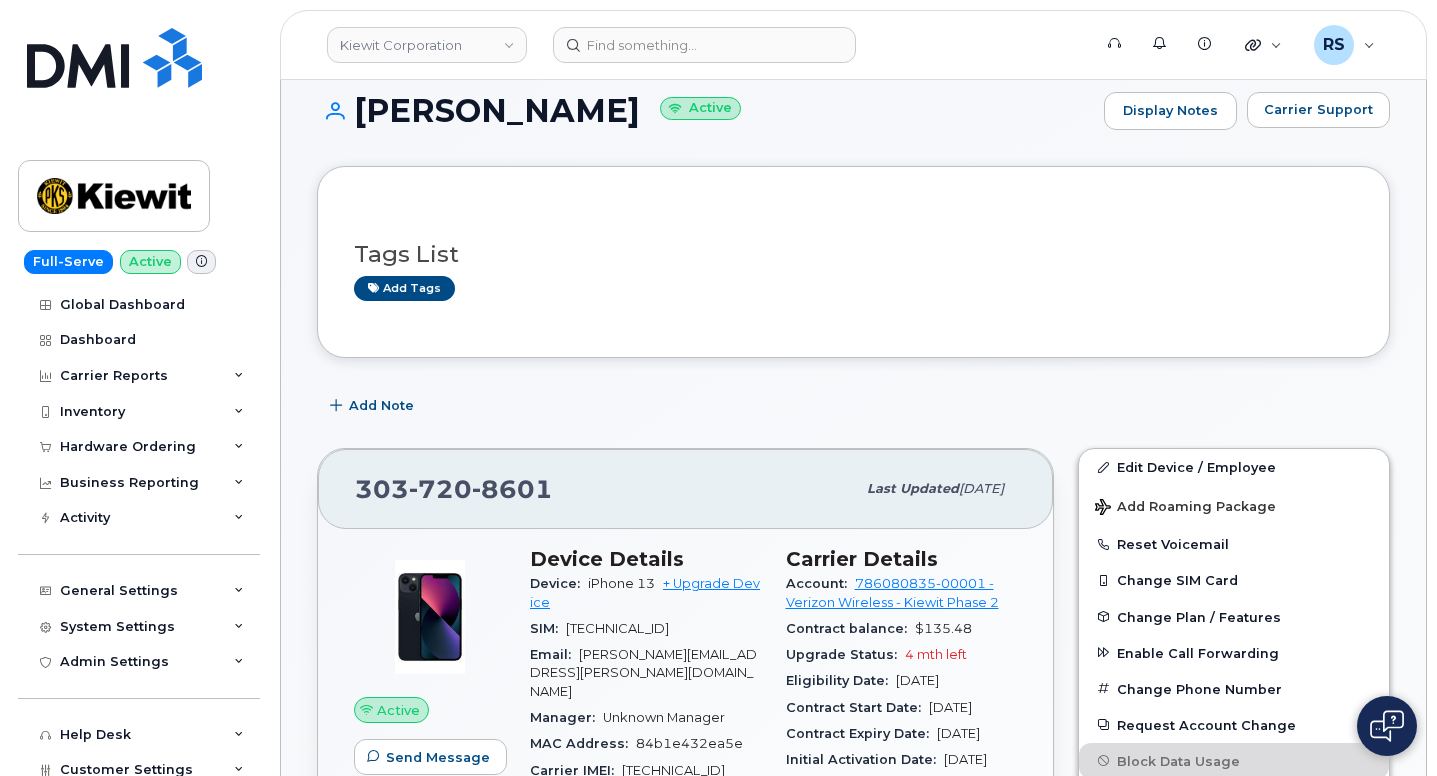 scroll, scrollTop: 0, scrollLeft: 0, axis: both 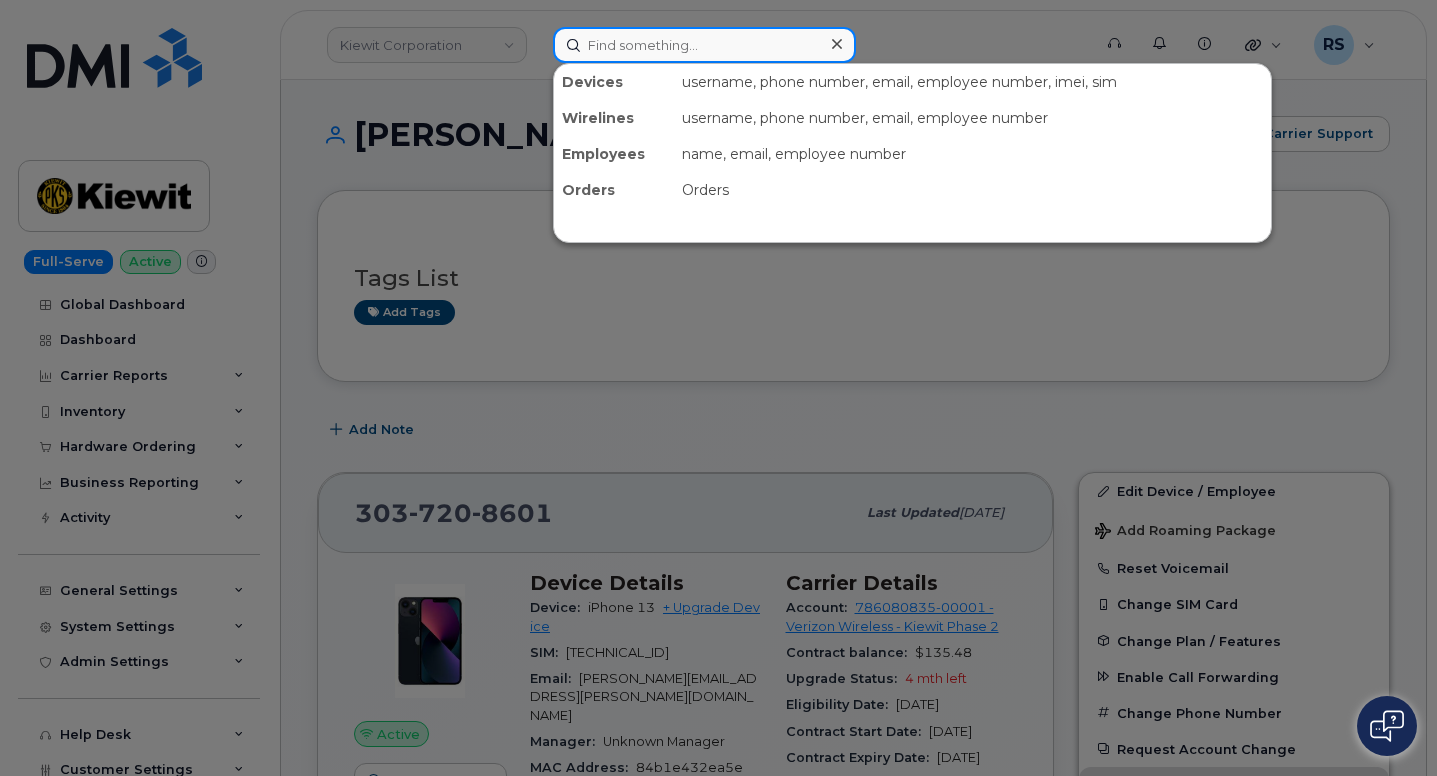 click at bounding box center [704, 45] 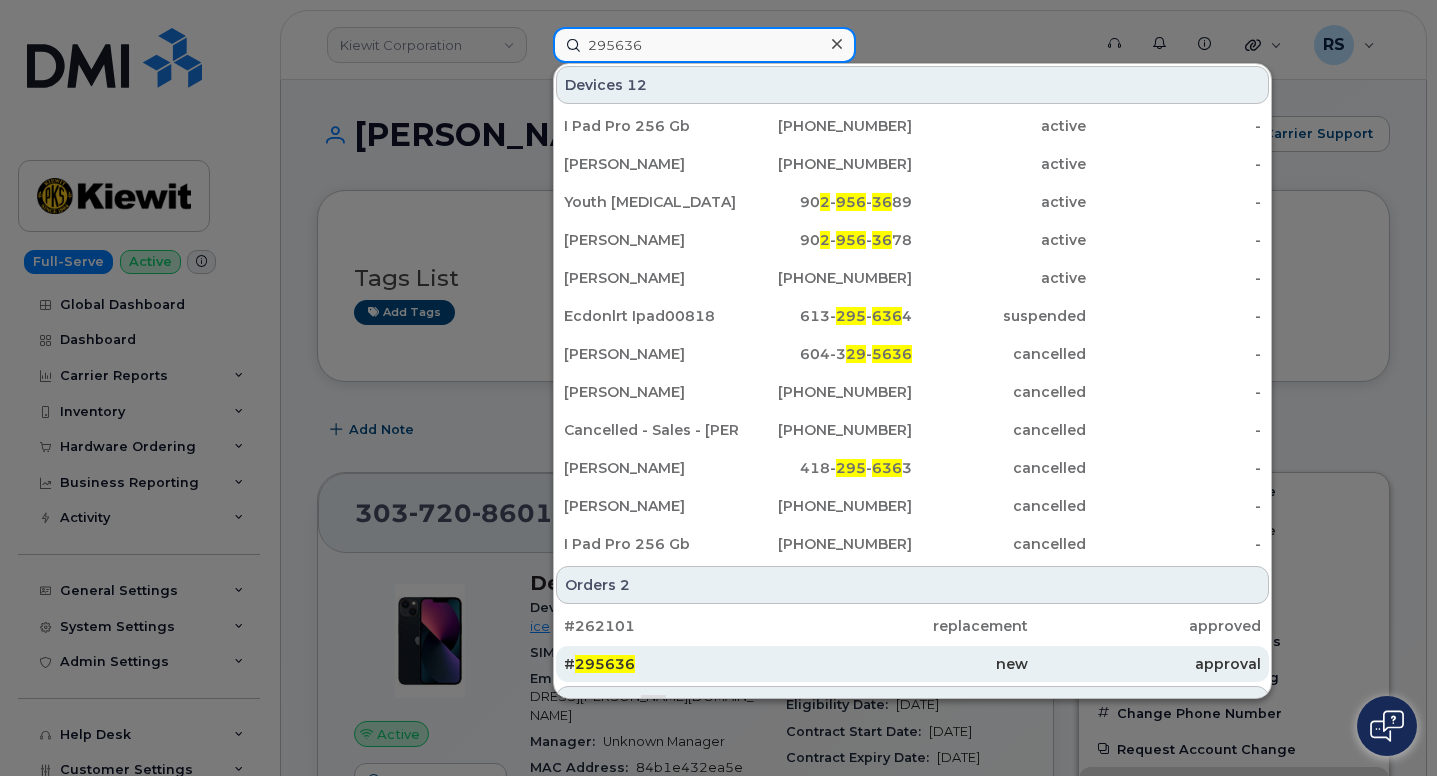 type on "295636" 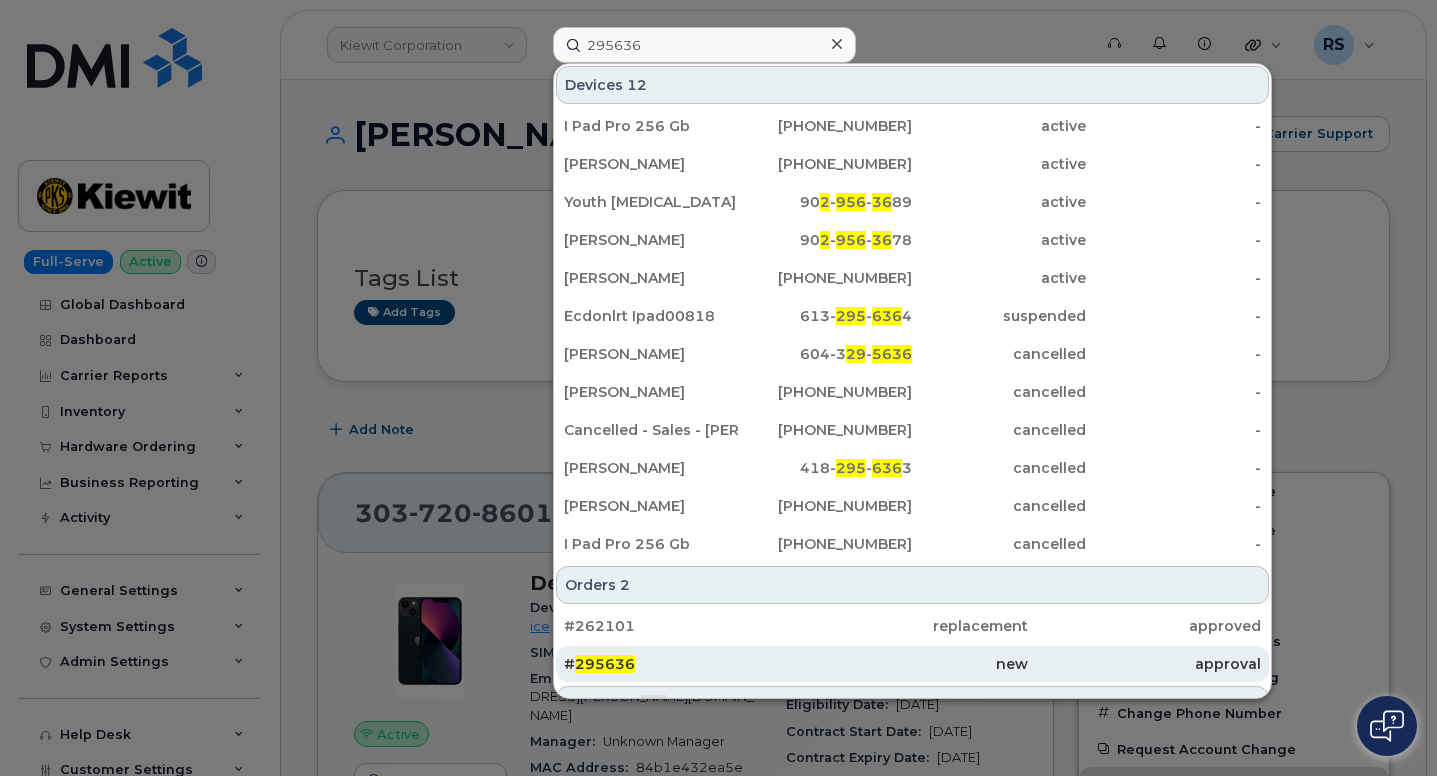 click on "295636" at bounding box center [605, 664] 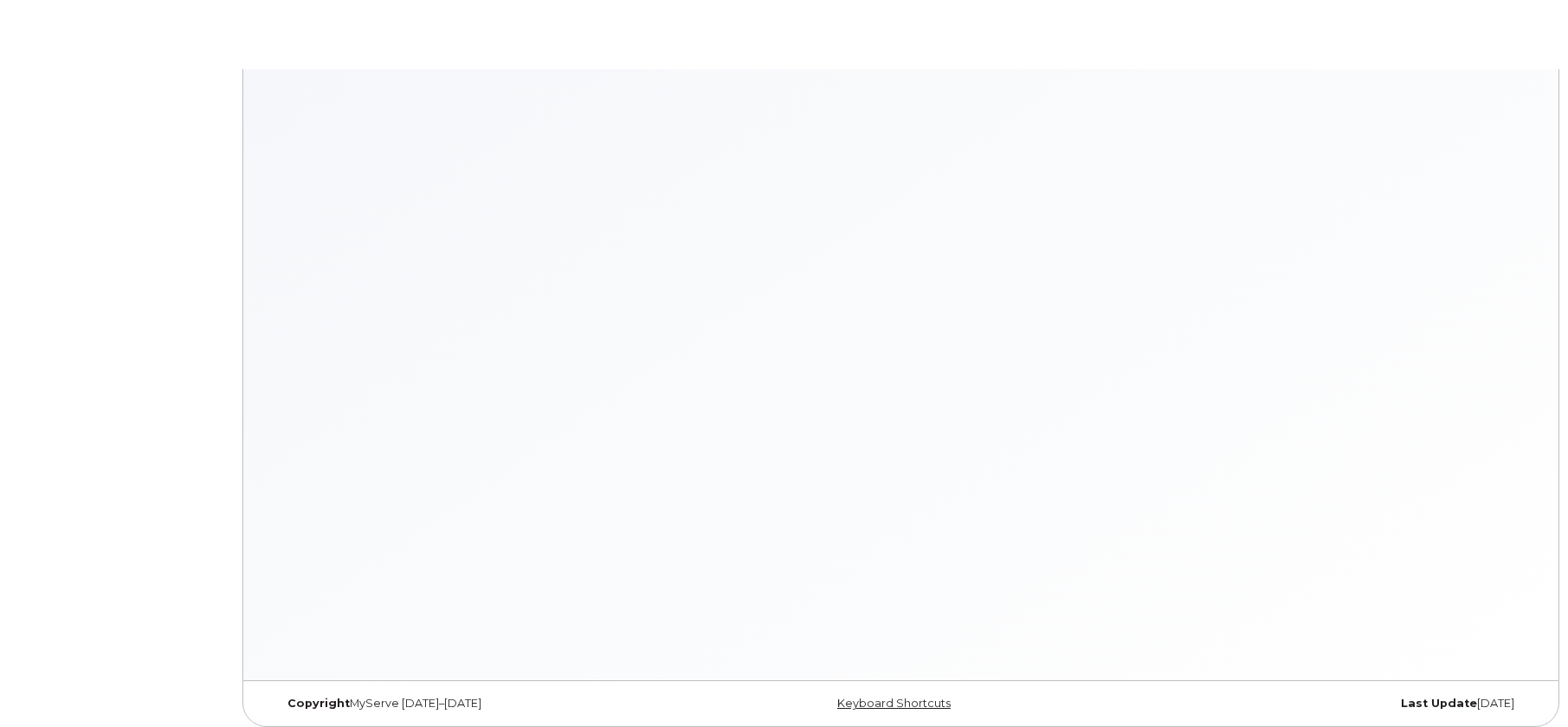 scroll, scrollTop: 0, scrollLeft: 0, axis: both 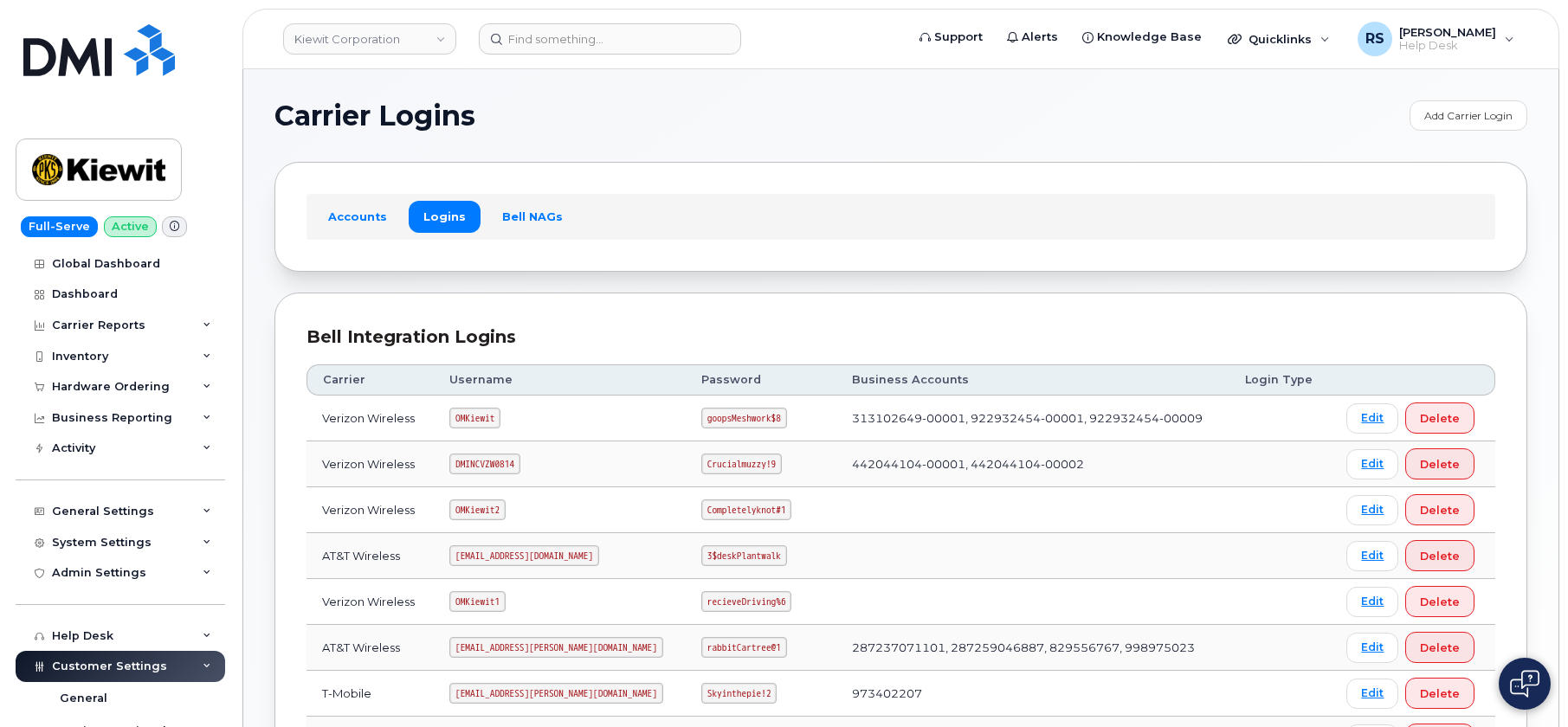 click on "Carrier Logins" at bounding box center [837, 116] 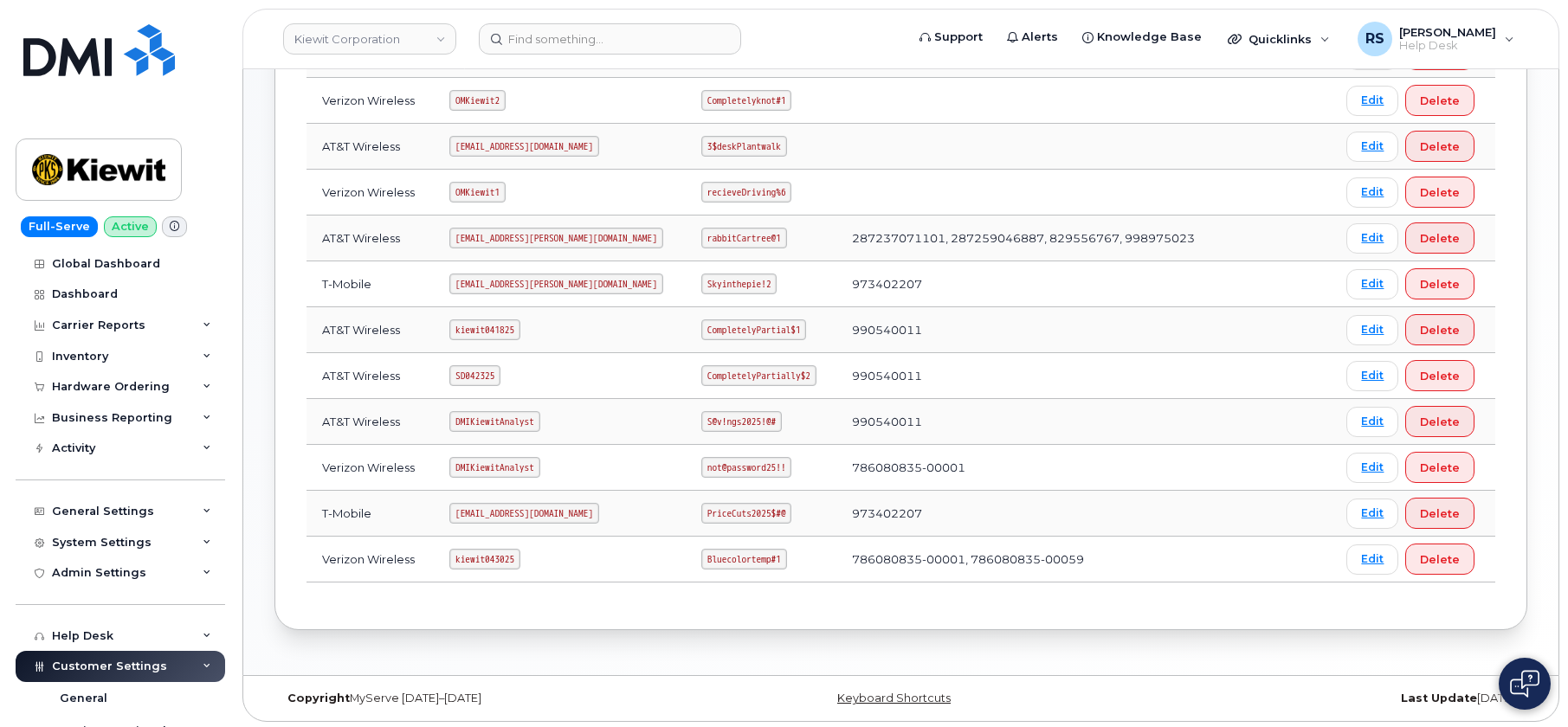 scroll, scrollTop: 413, scrollLeft: 0, axis: vertical 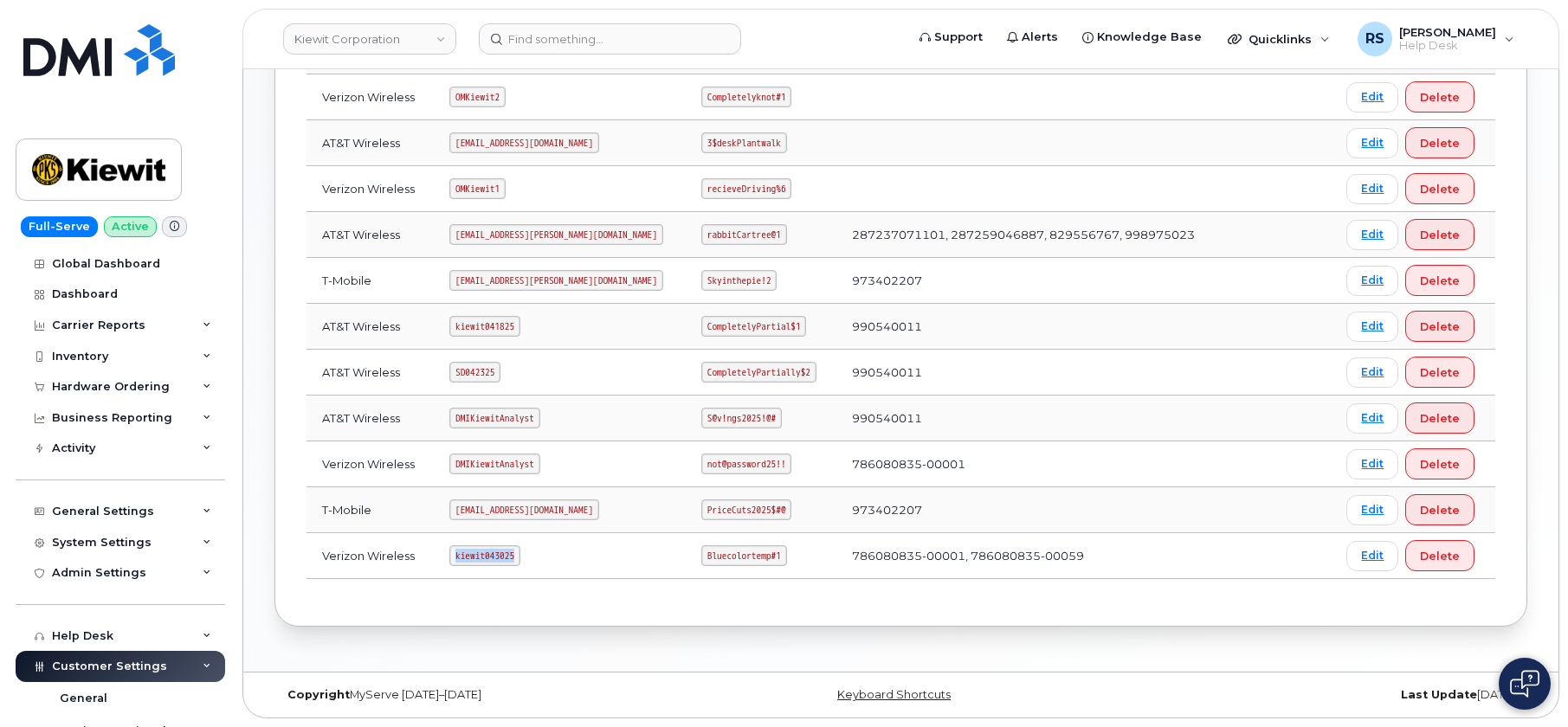 drag, startPoint x: 460, startPoint y: 557, endPoint x: 538, endPoint y: 563, distance: 78.23043 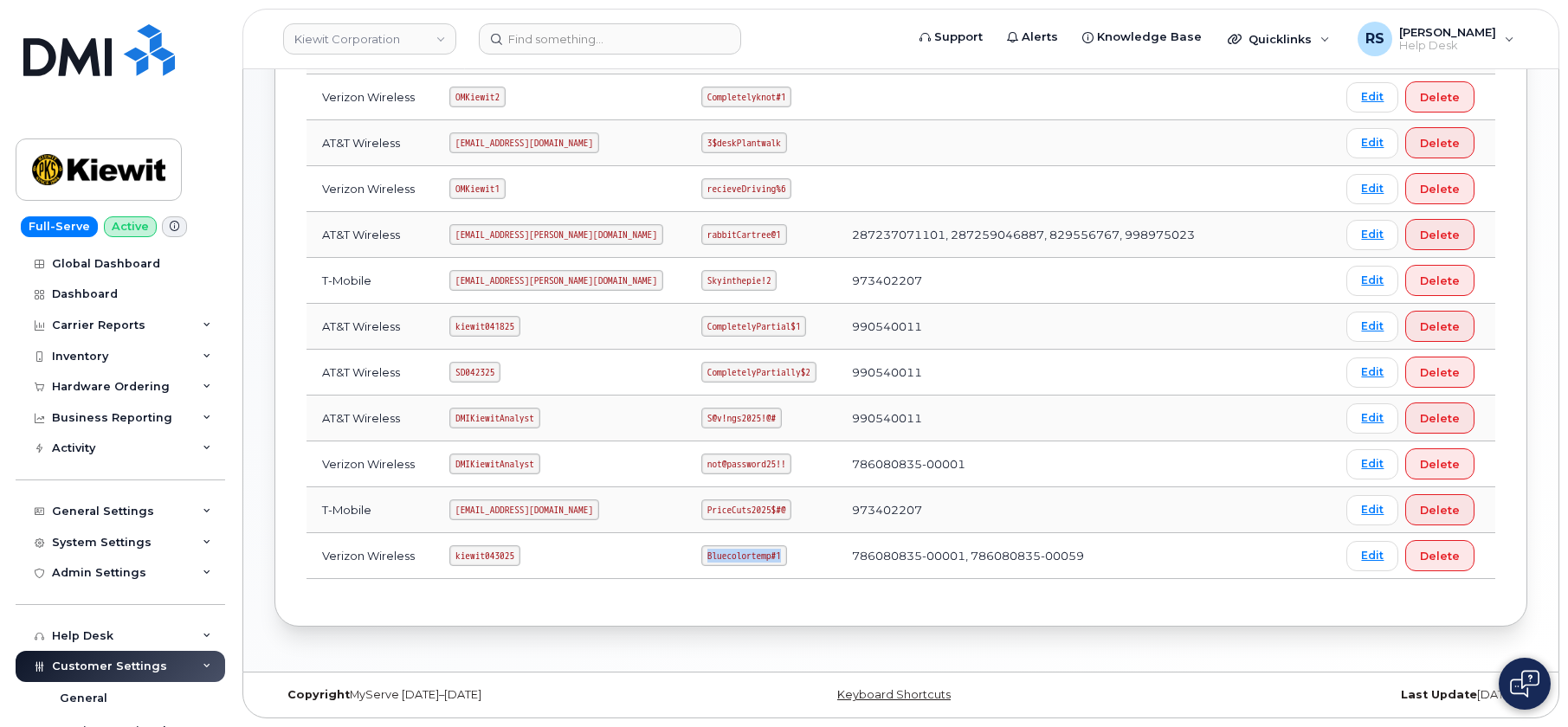 drag, startPoint x: 674, startPoint y: 557, endPoint x: 753, endPoint y: 569, distance: 79.906195 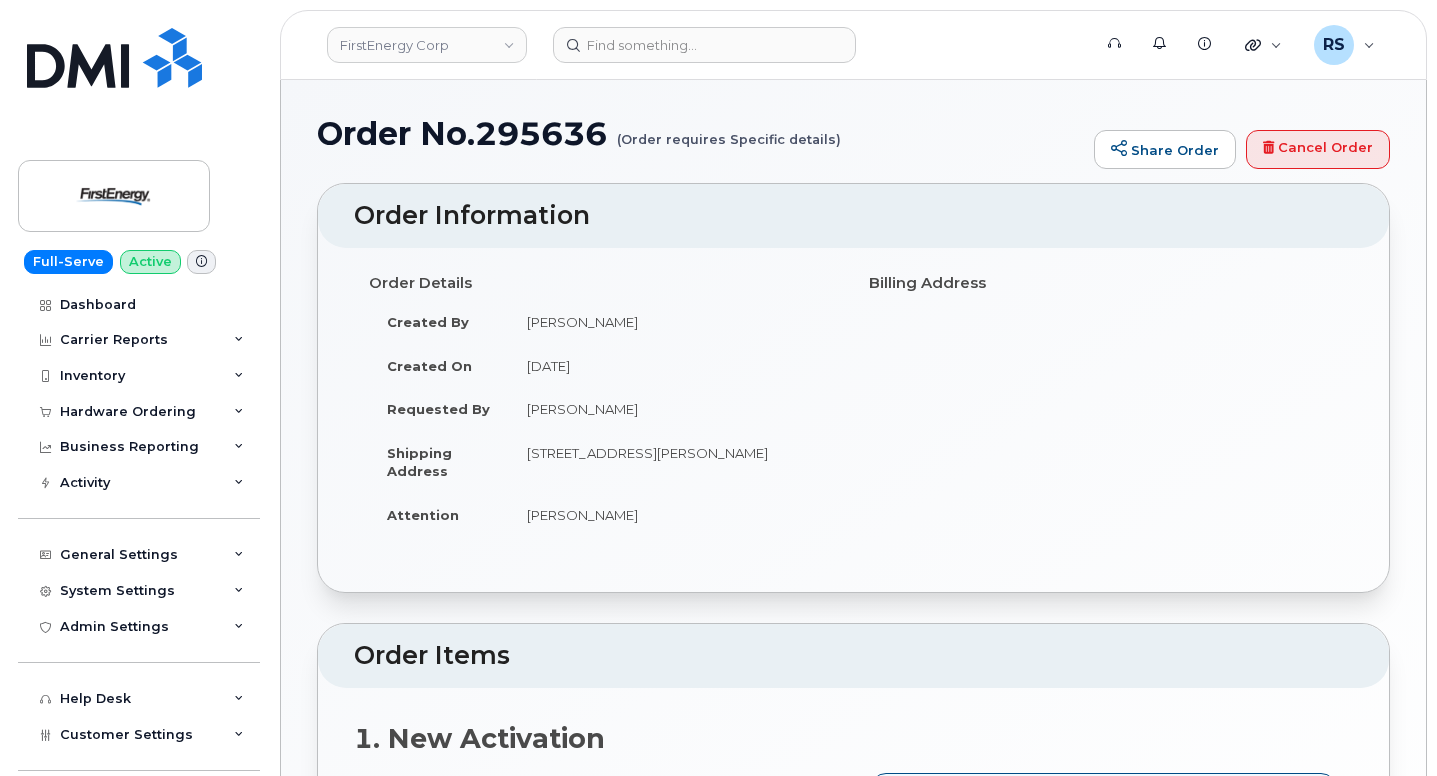 scroll, scrollTop: 0, scrollLeft: 0, axis: both 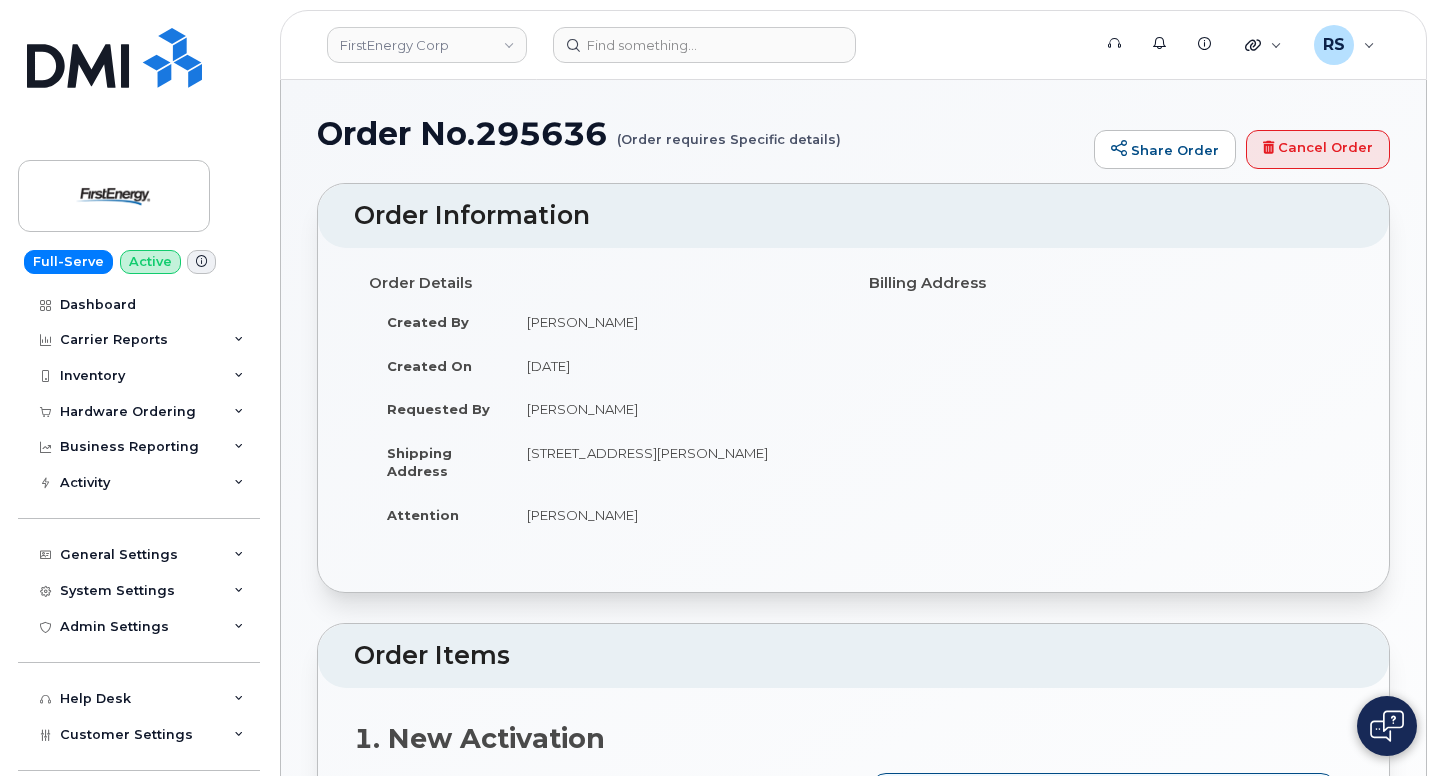 drag, startPoint x: 937, startPoint y: 120, endPoint x: 928, endPoint y: 130, distance: 13.453624 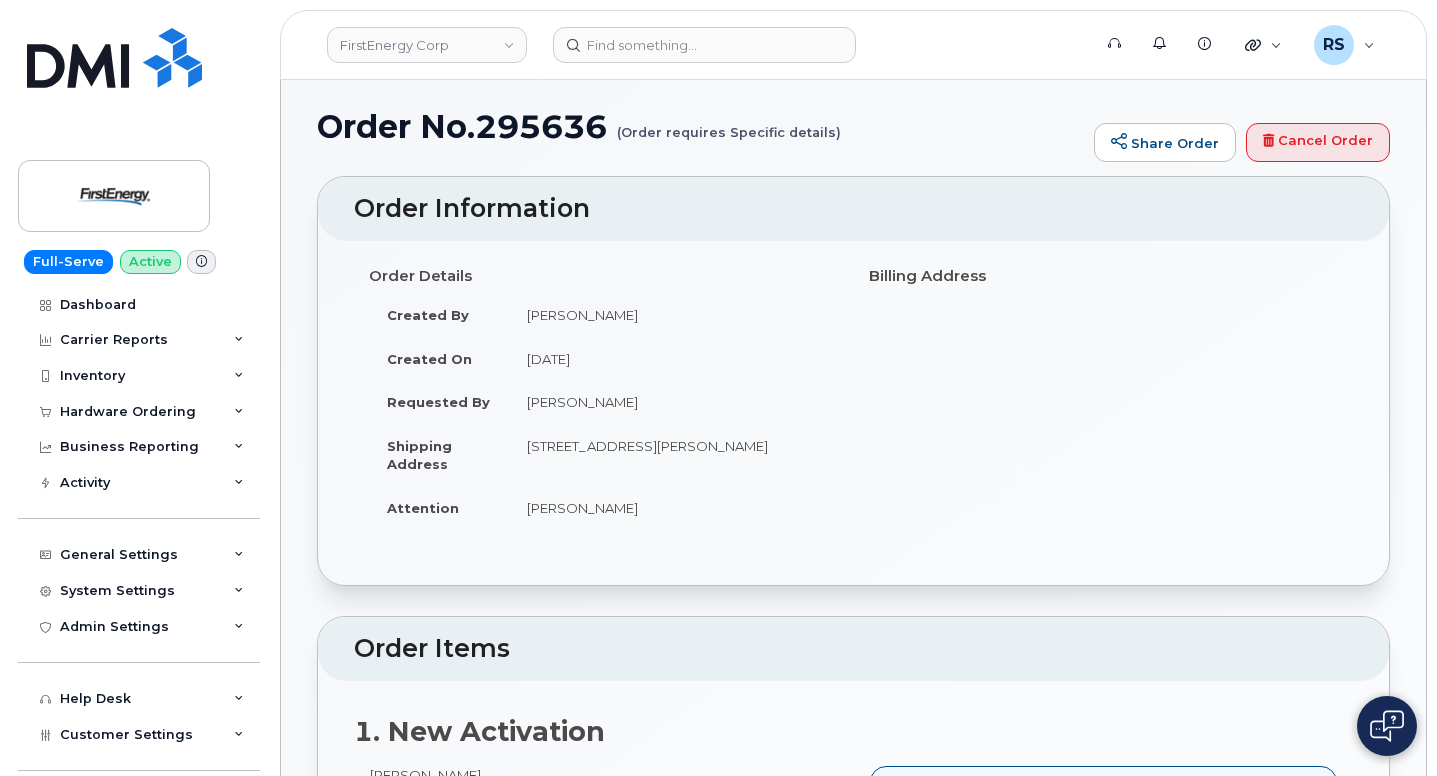 scroll, scrollTop: 0, scrollLeft: 0, axis: both 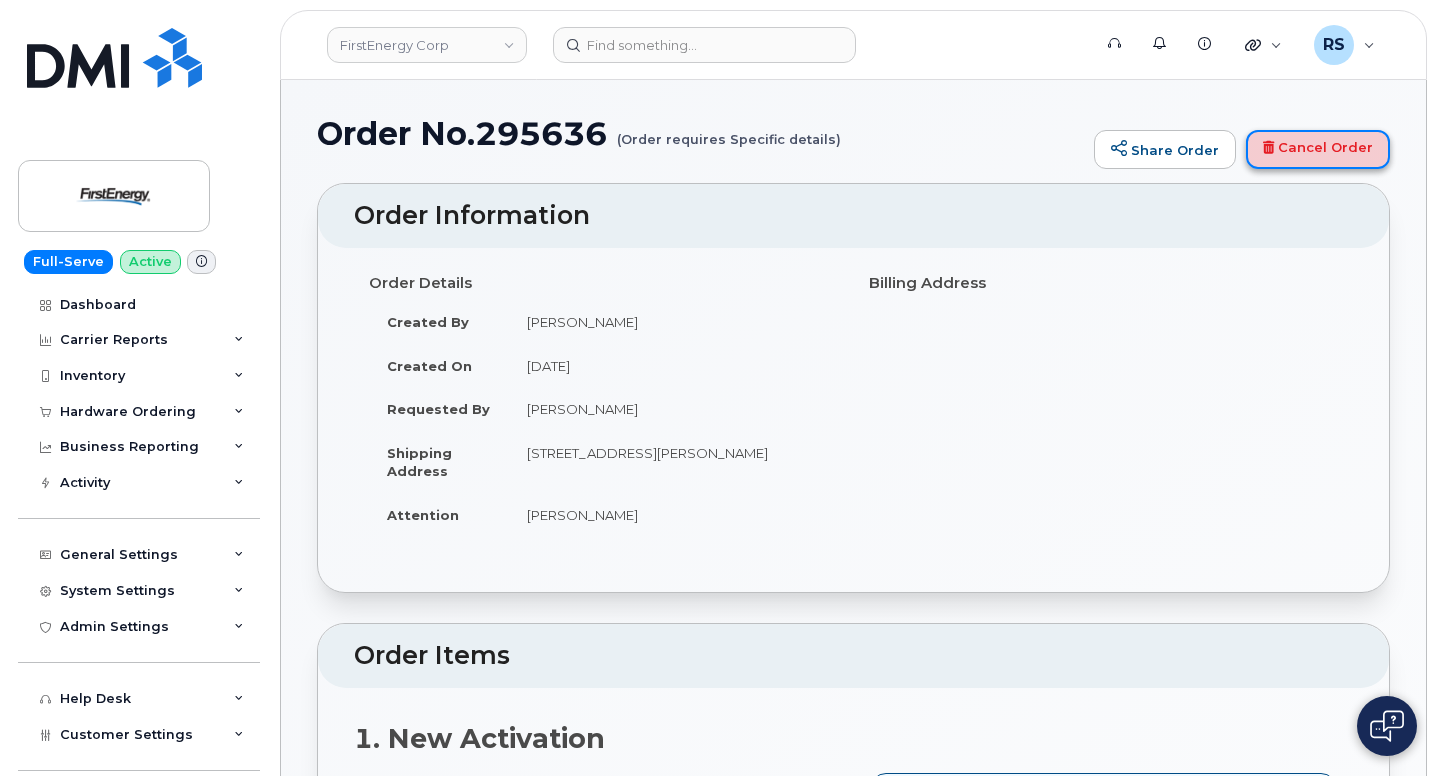 click on "Cancel Order" 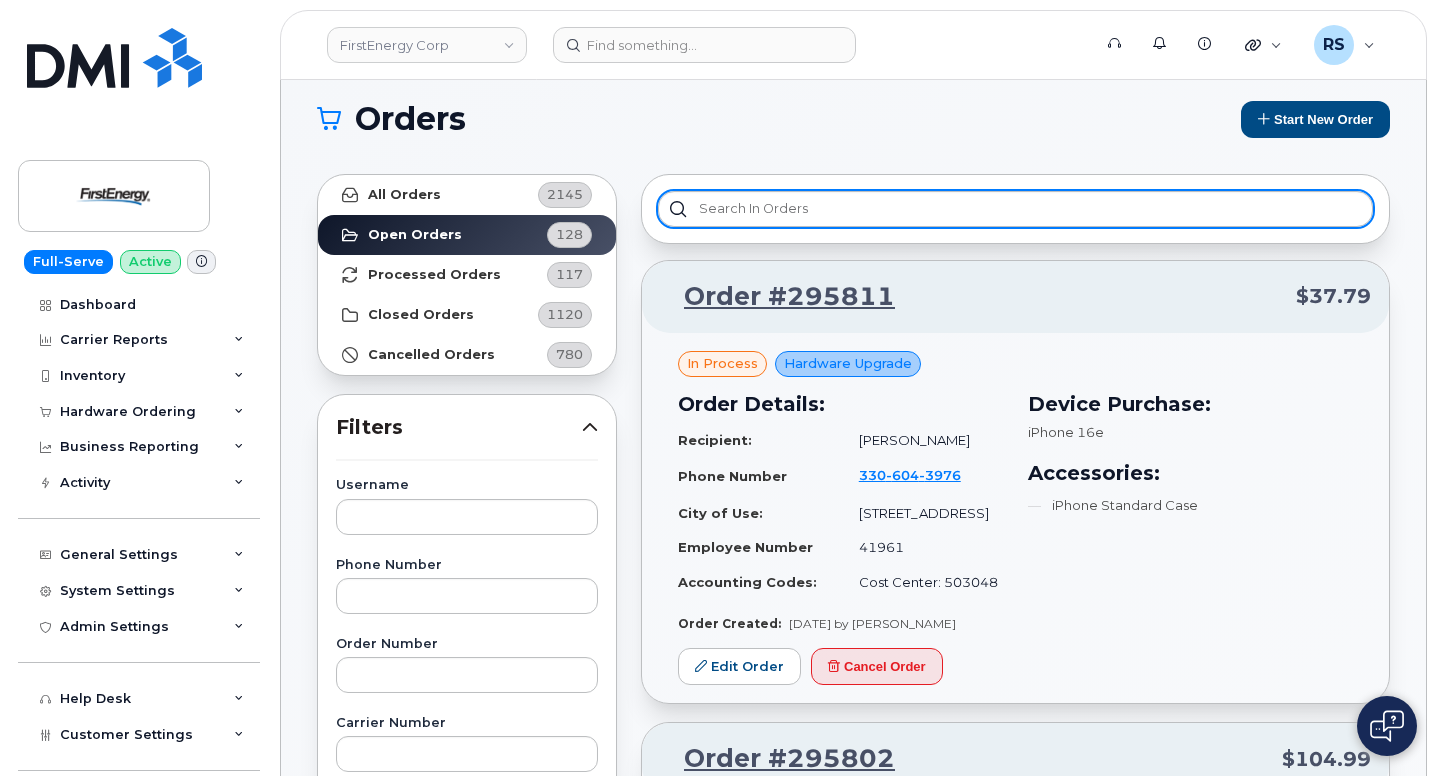 scroll, scrollTop: 0, scrollLeft: 0, axis: both 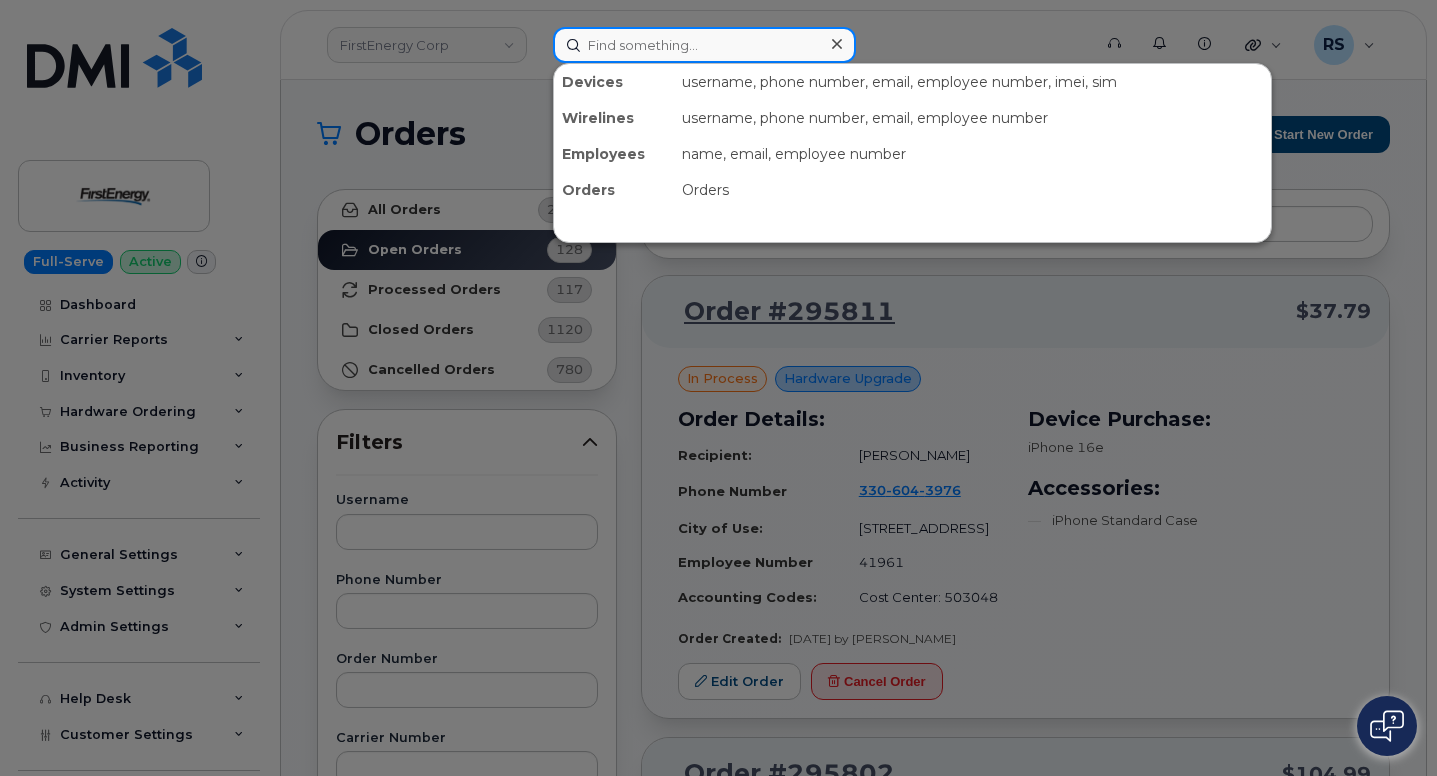 click 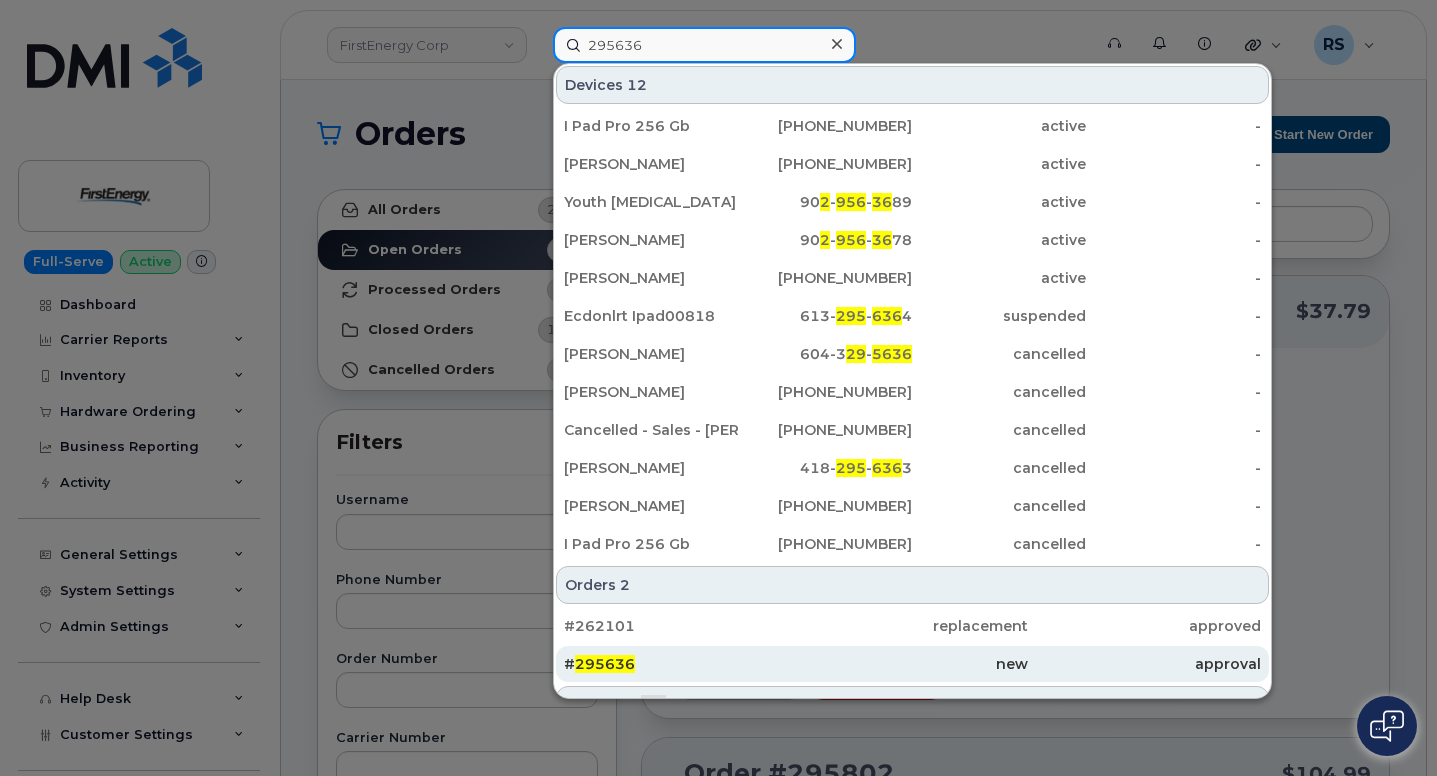type on "295636" 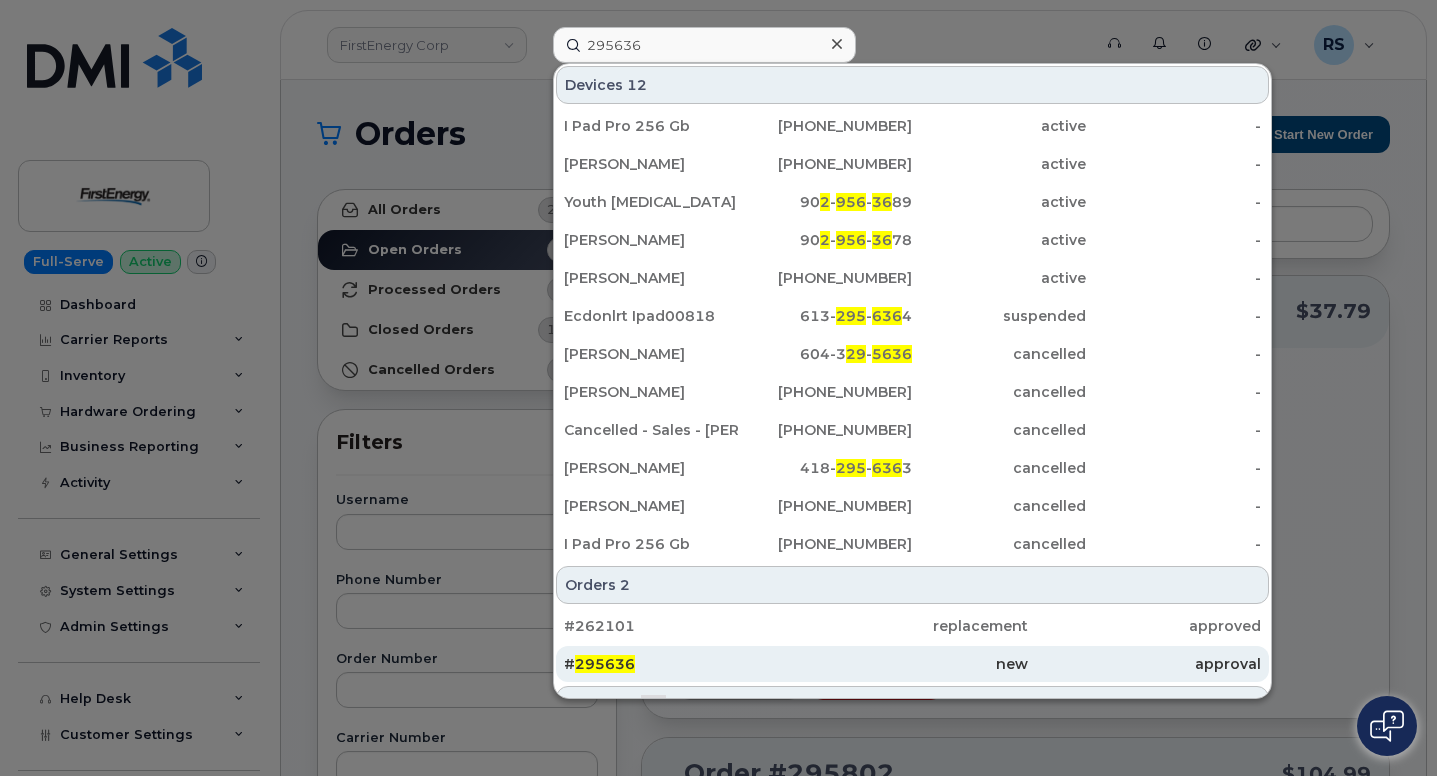 click on "295636" 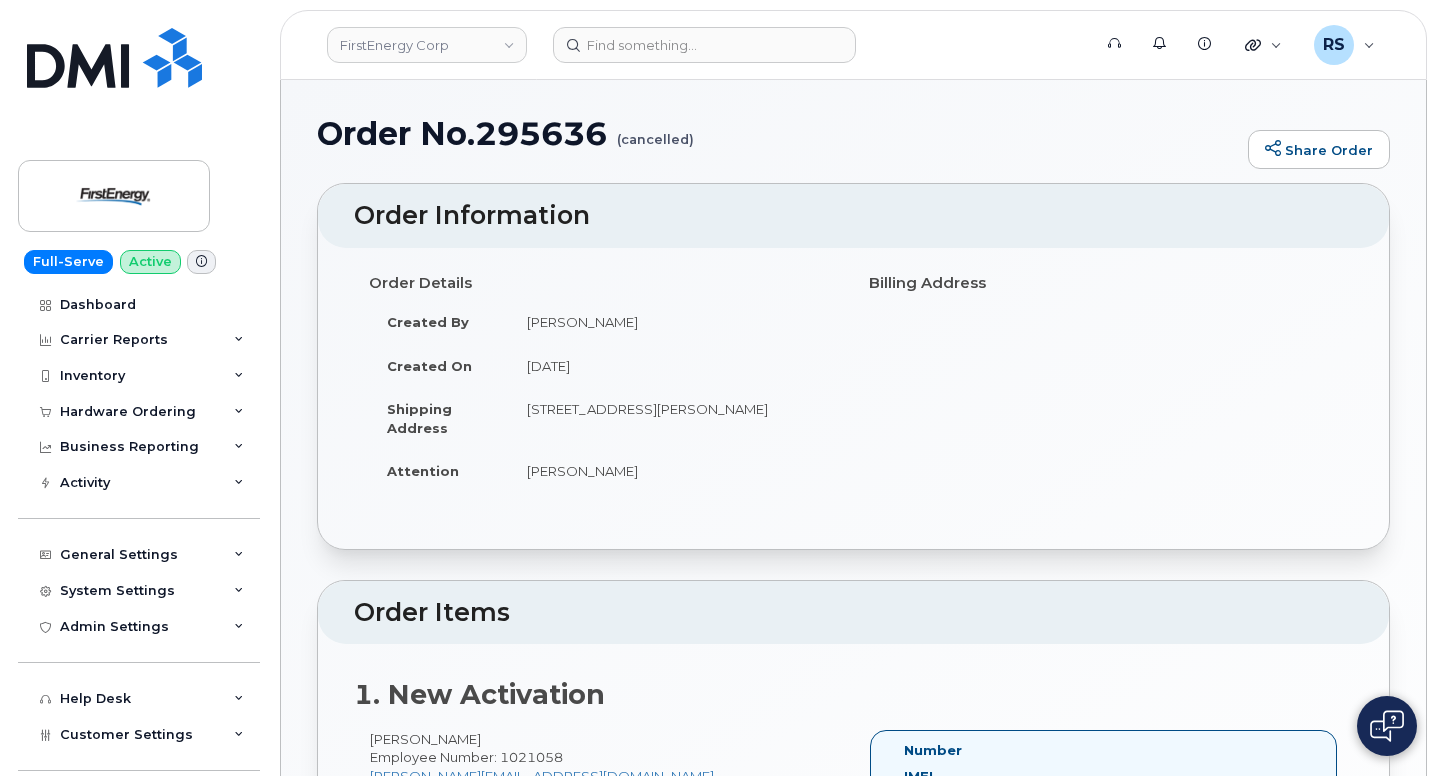 scroll, scrollTop: 0, scrollLeft: 0, axis: both 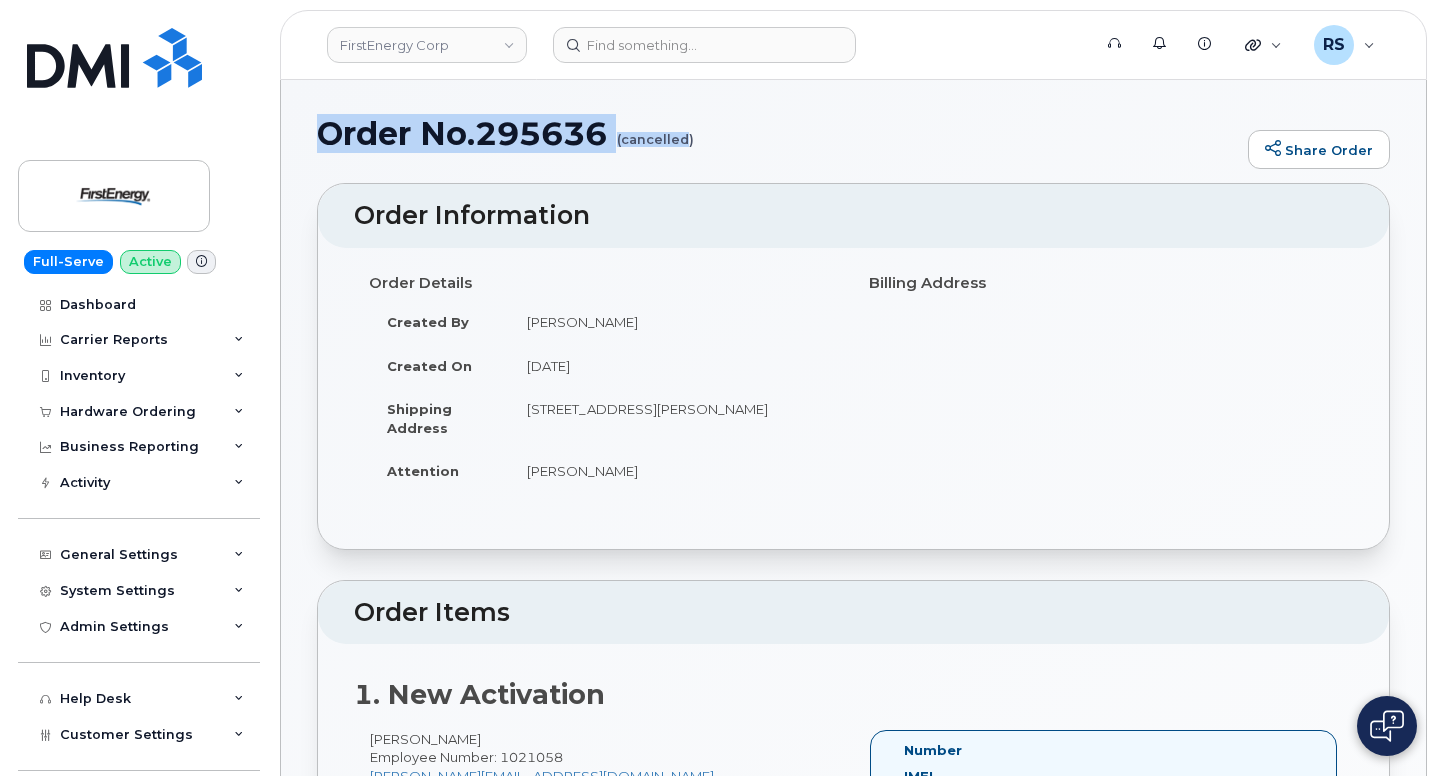 drag, startPoint x: 319, startPoint y: 130, endPoint x: 690, endPoint y: 139, distance: 371.10916 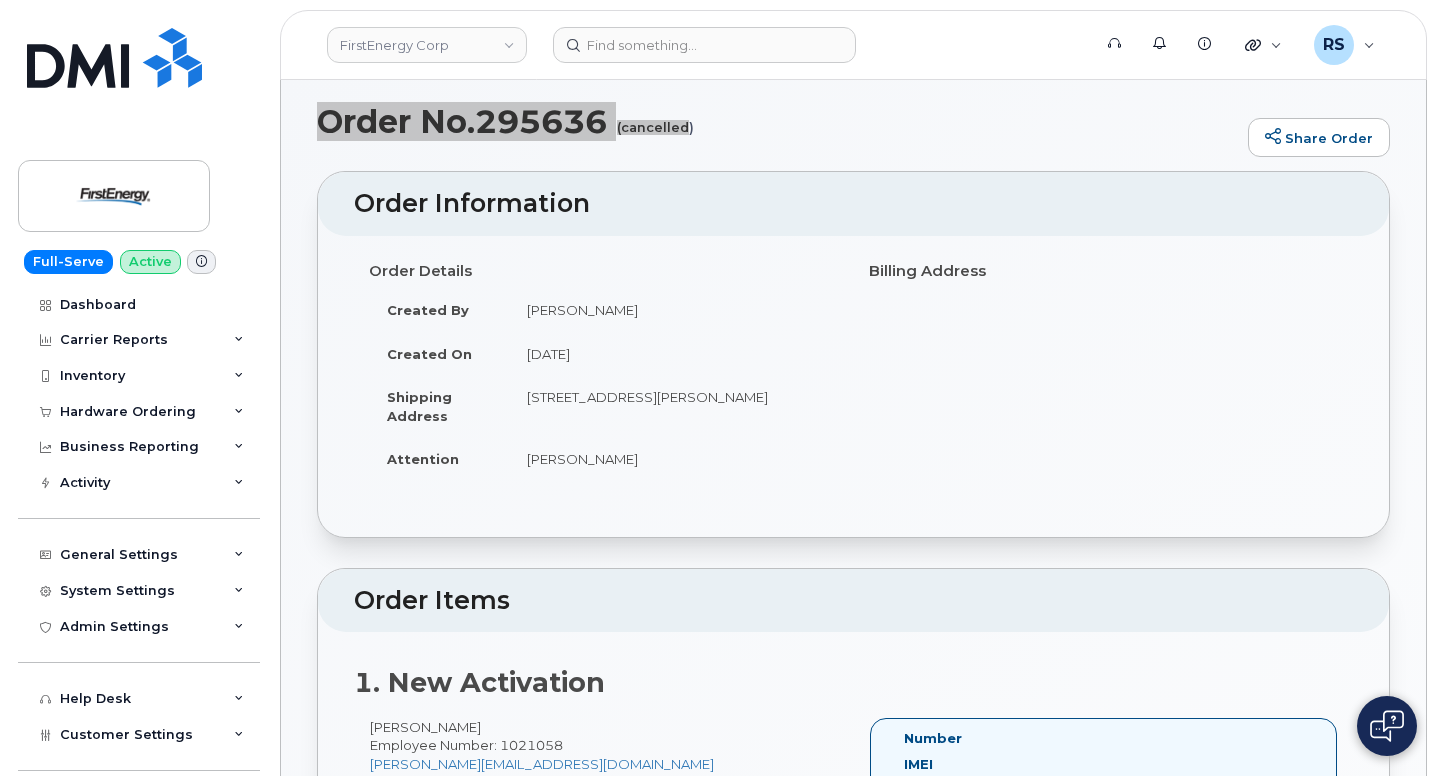 scroll, scrollTop: 0, scrollLeft: 0, axis: both 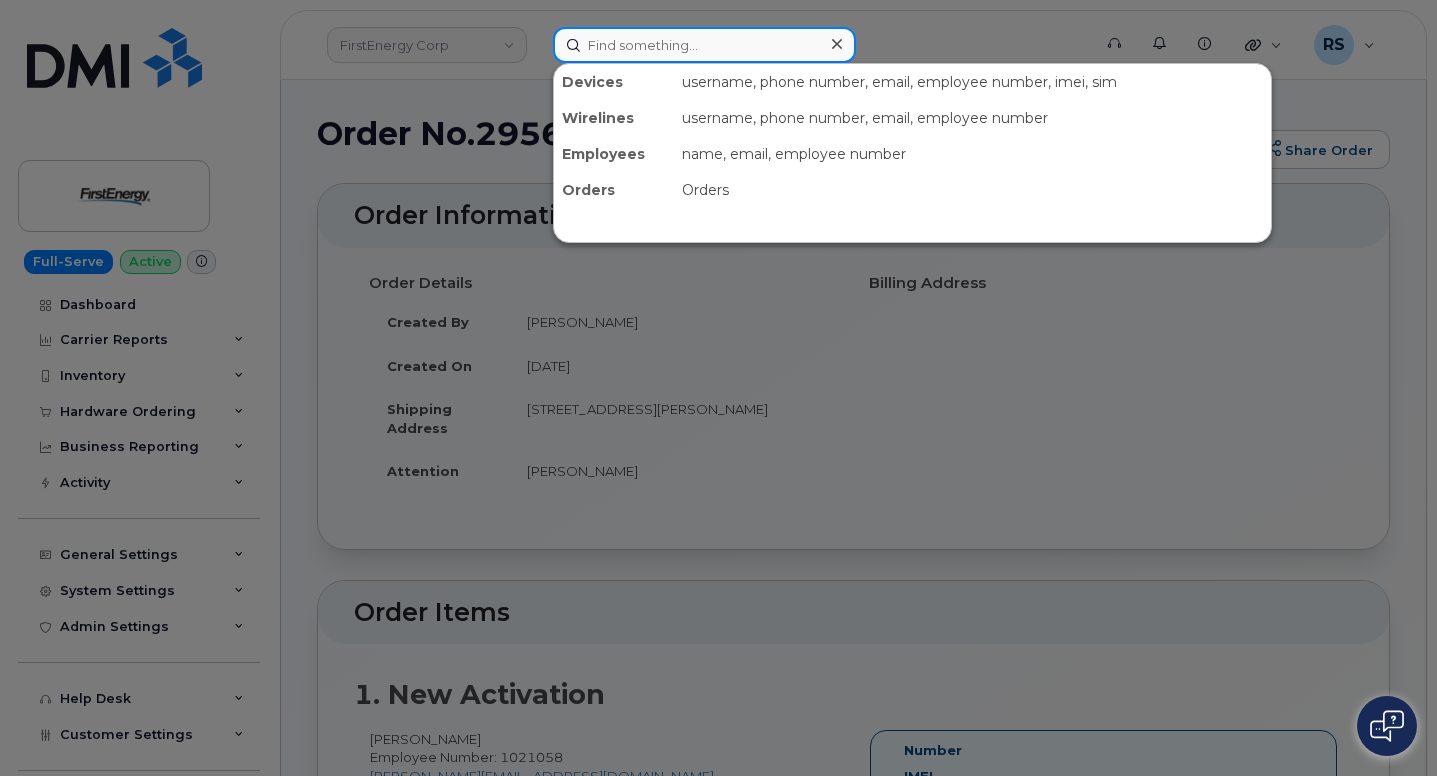 drag, startPoint x: 591, startPoint y: 43, endPoint x: 644, endPoint y: 52, distance: 53.75872 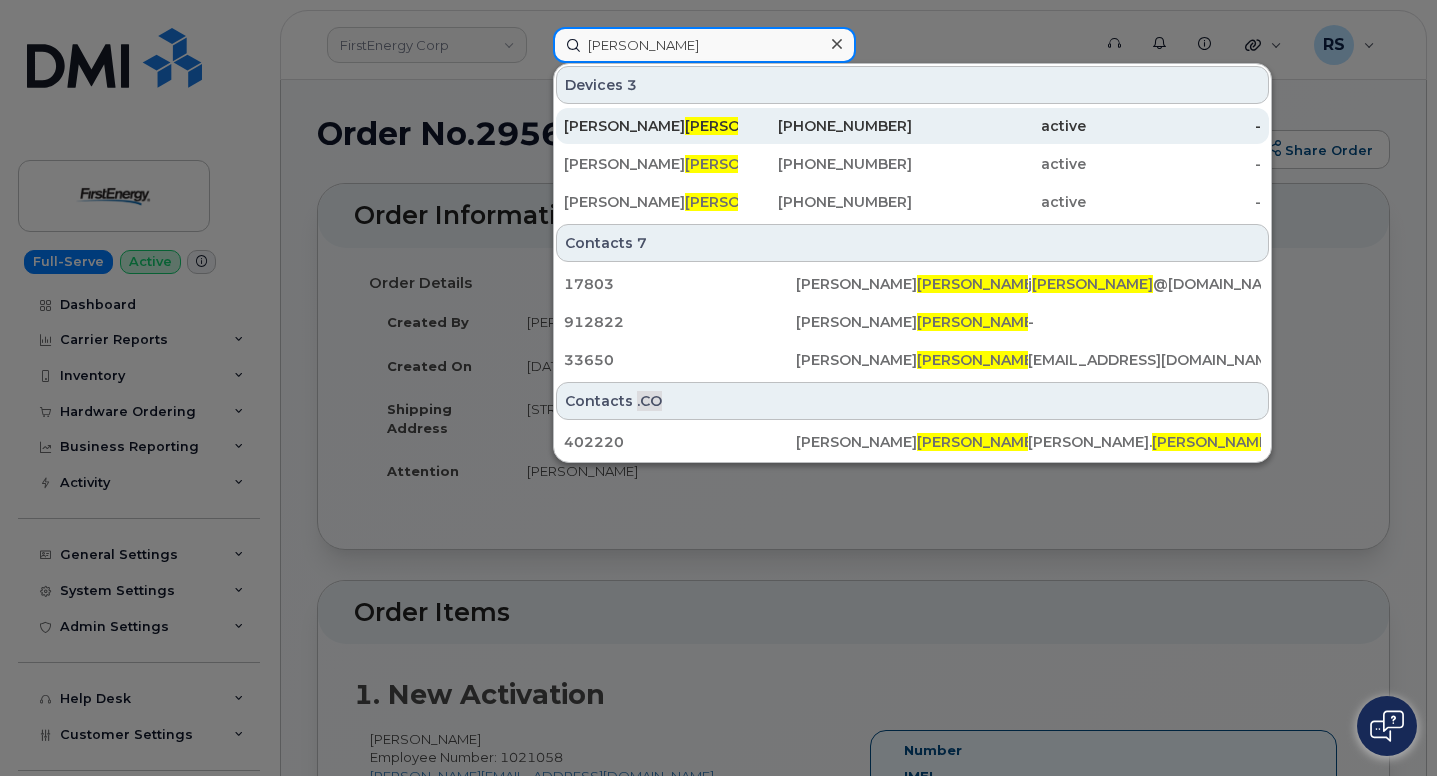 type on "Callihan" 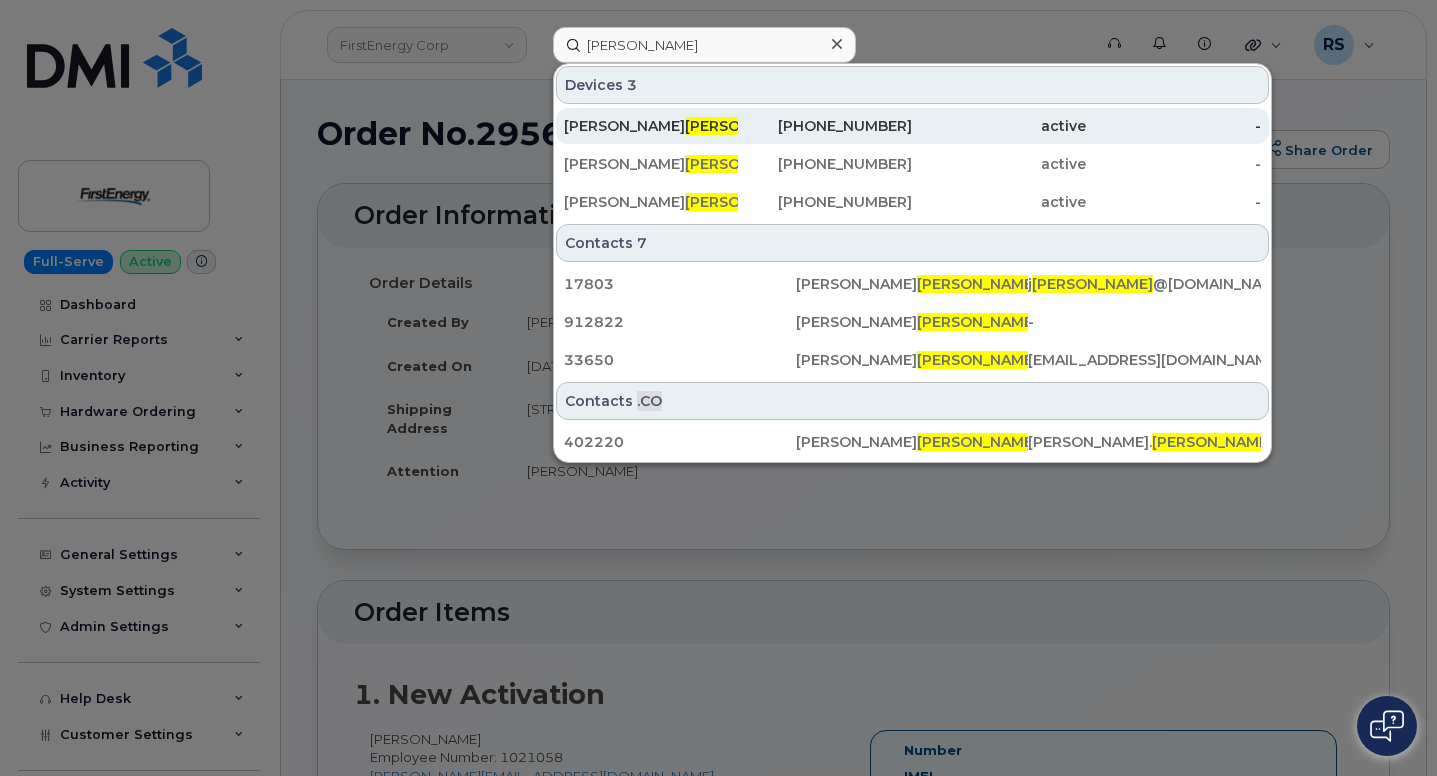 click on "CALLIHAN" 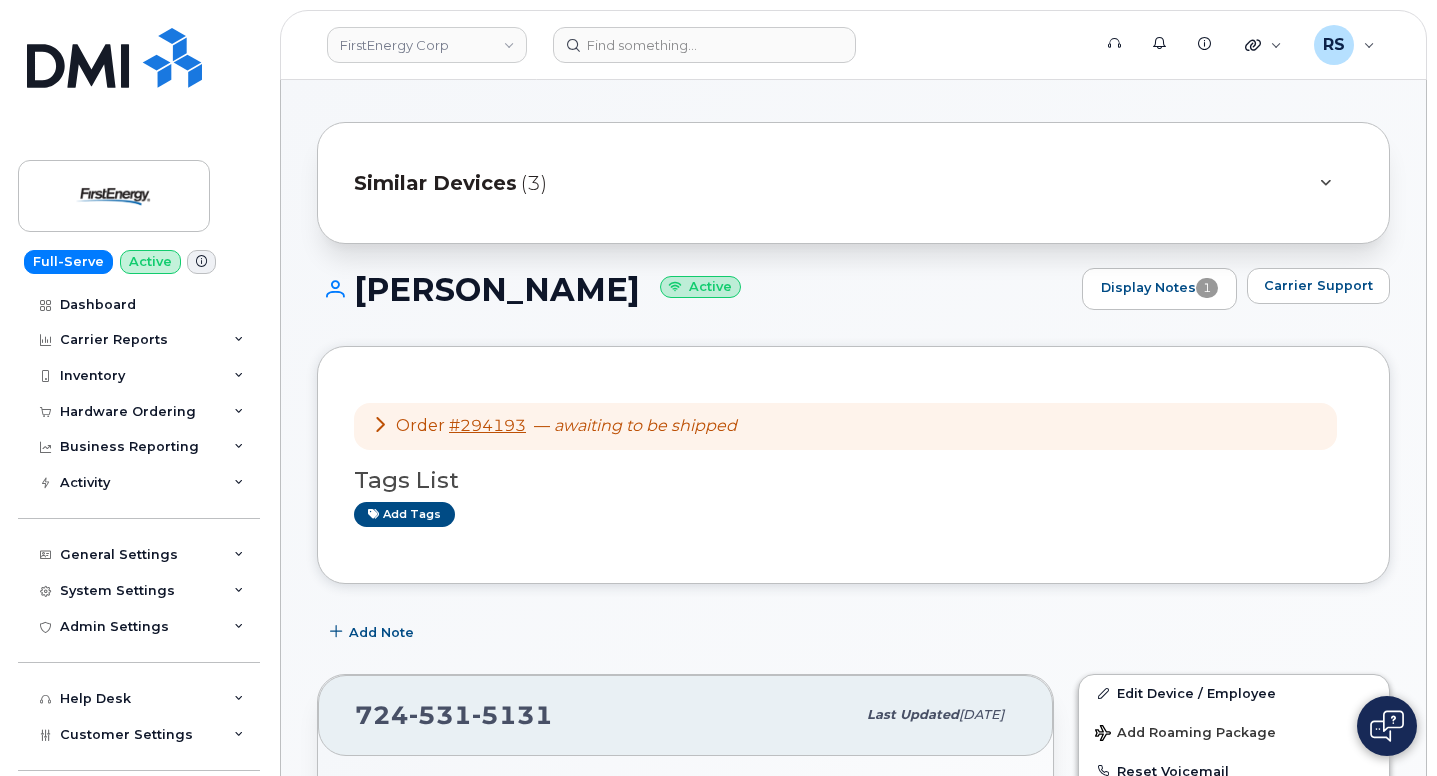 scroll, scrollTop: 0, scrollLeft: 0, axis: both 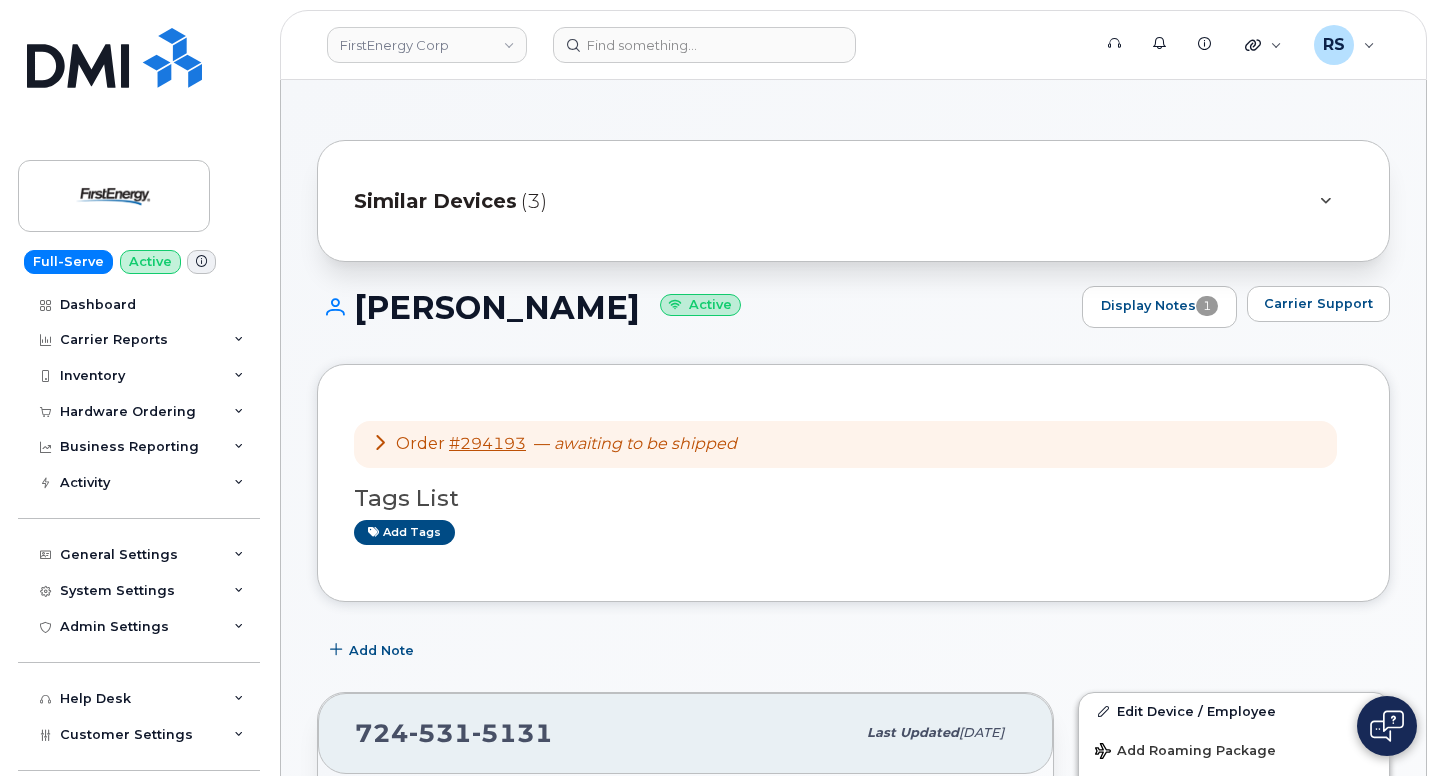 click on "Similar Devices" 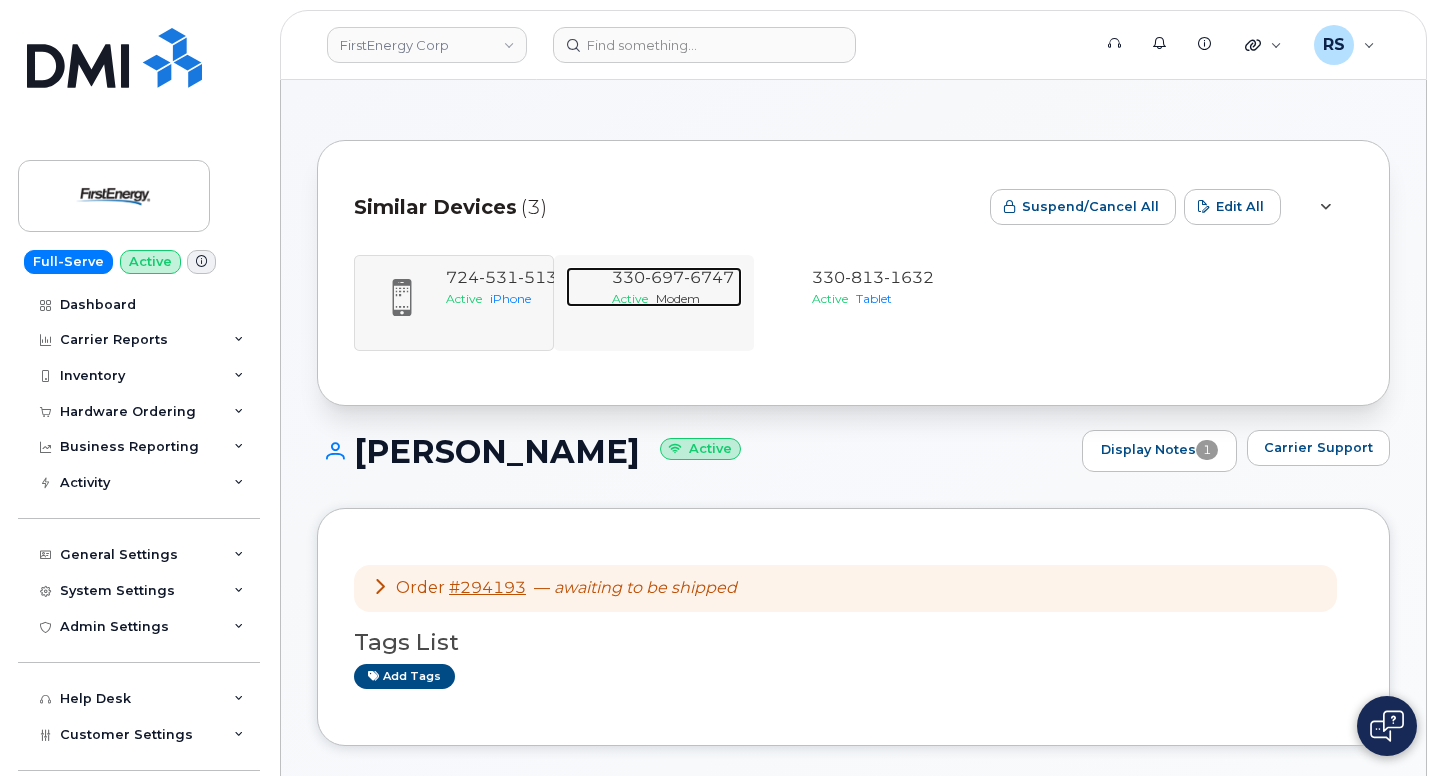 click on "Active Modem" 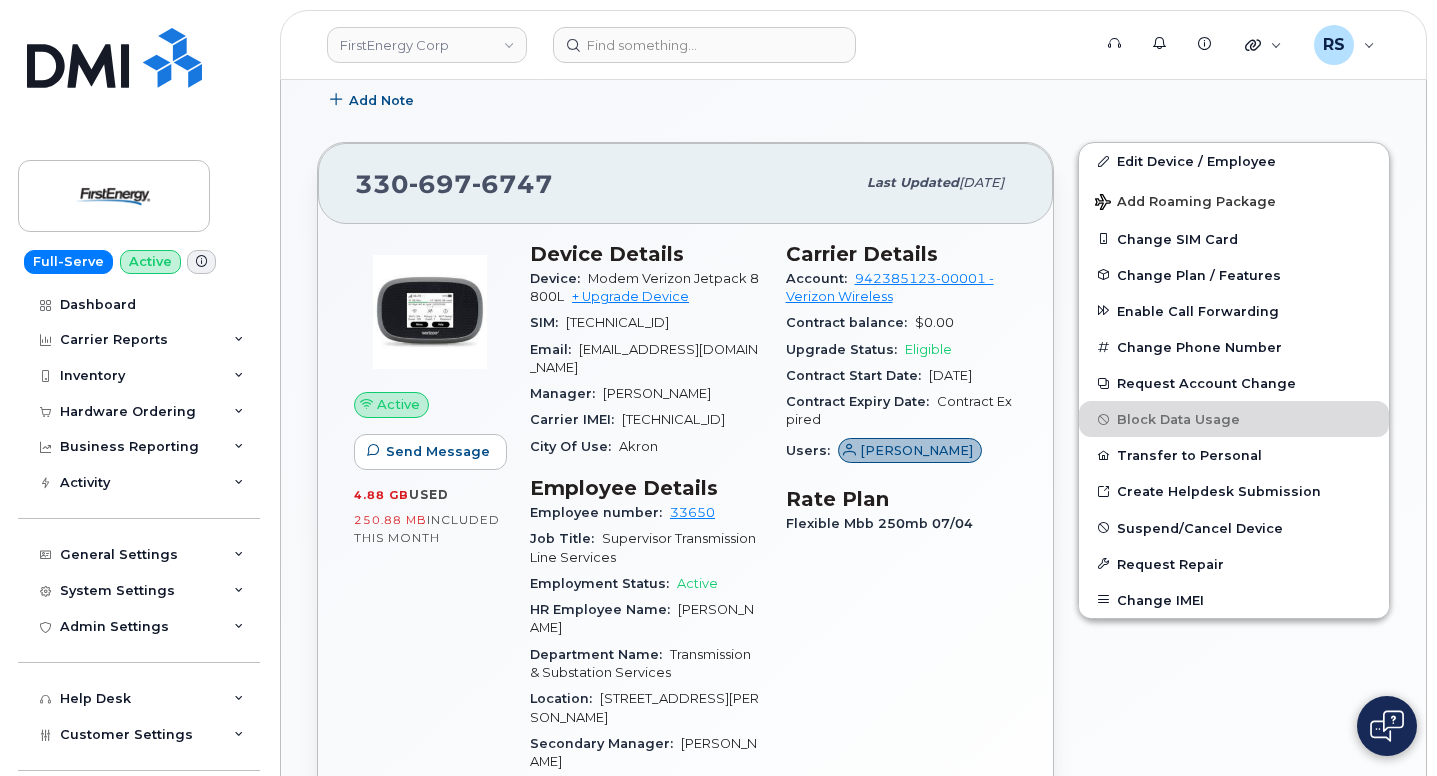 scroll, scrollTop: 533, scrollLeft: 0, axis: vertical 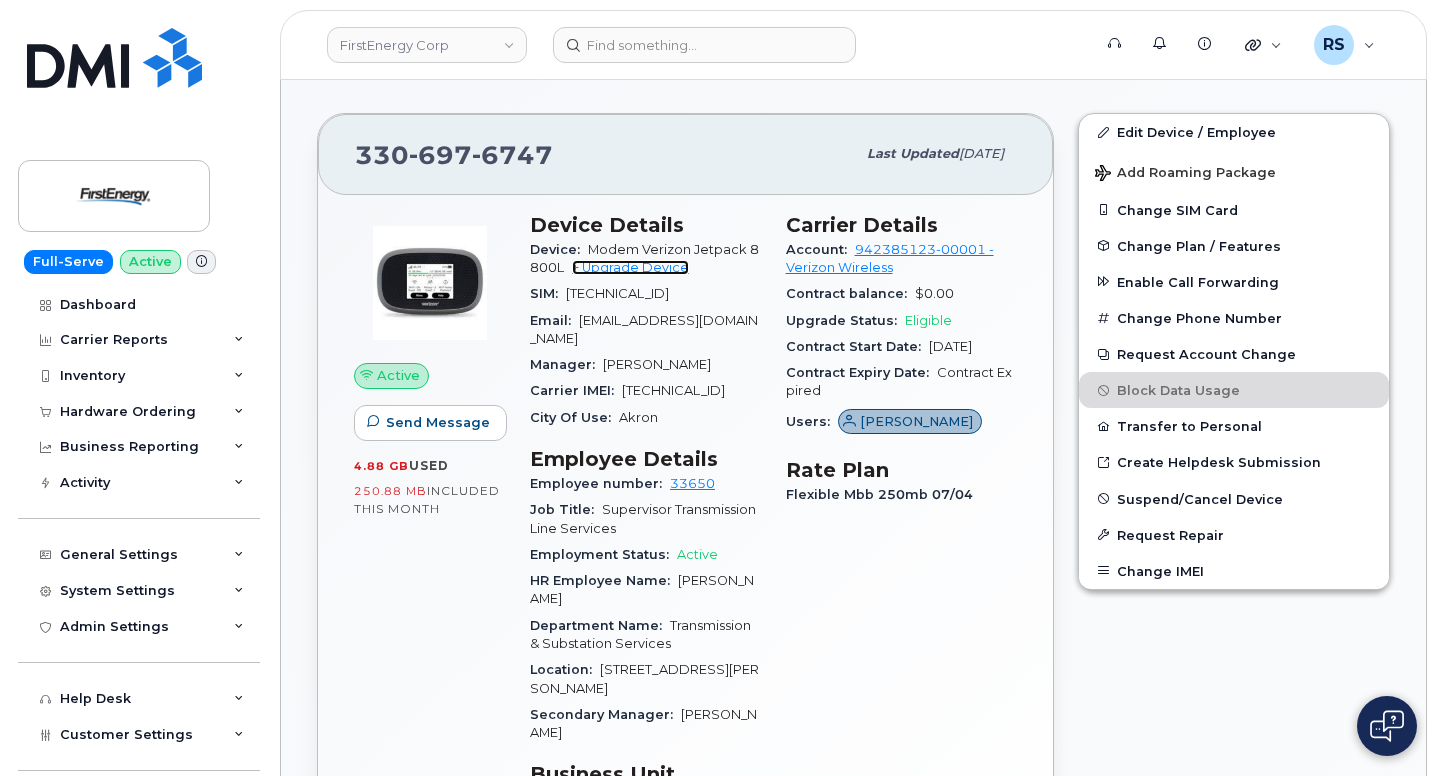 click on "+ Upgrade Device" 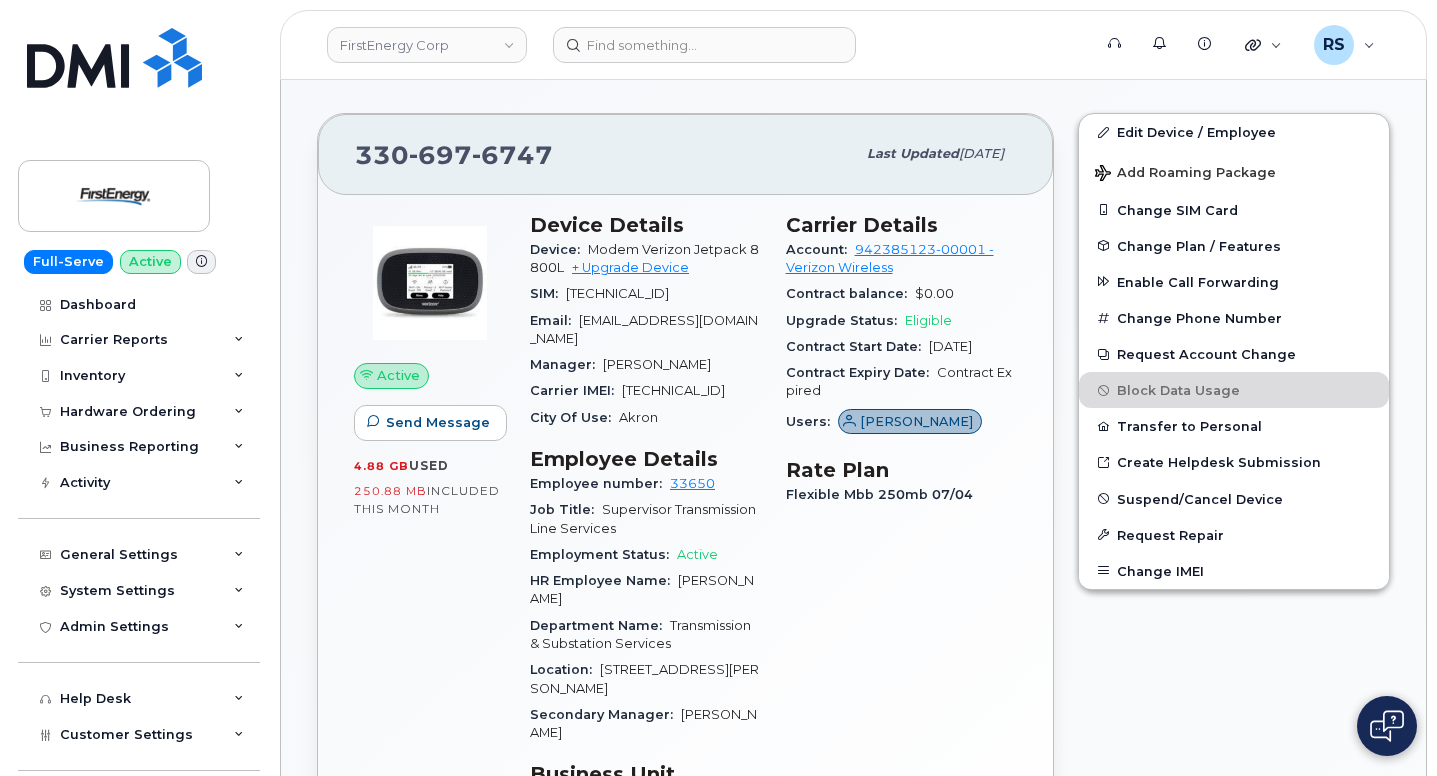 click on "Support Admin Console Add New Customer Customer Prospects Emails Sms Messages Dealers Accessories DB Carrier Plans/Features Orderable Products Roaming Packages Bell Account Executives Device Models" 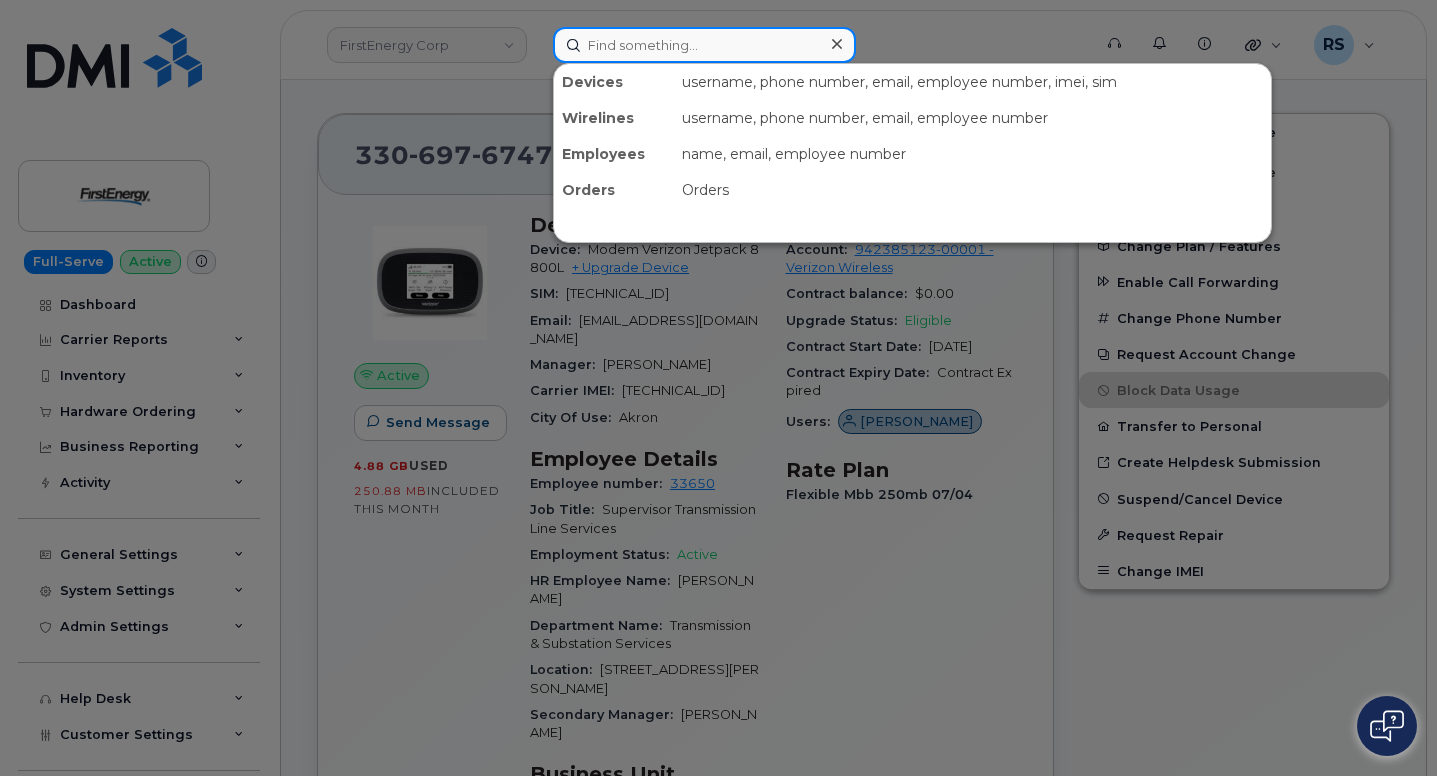 click 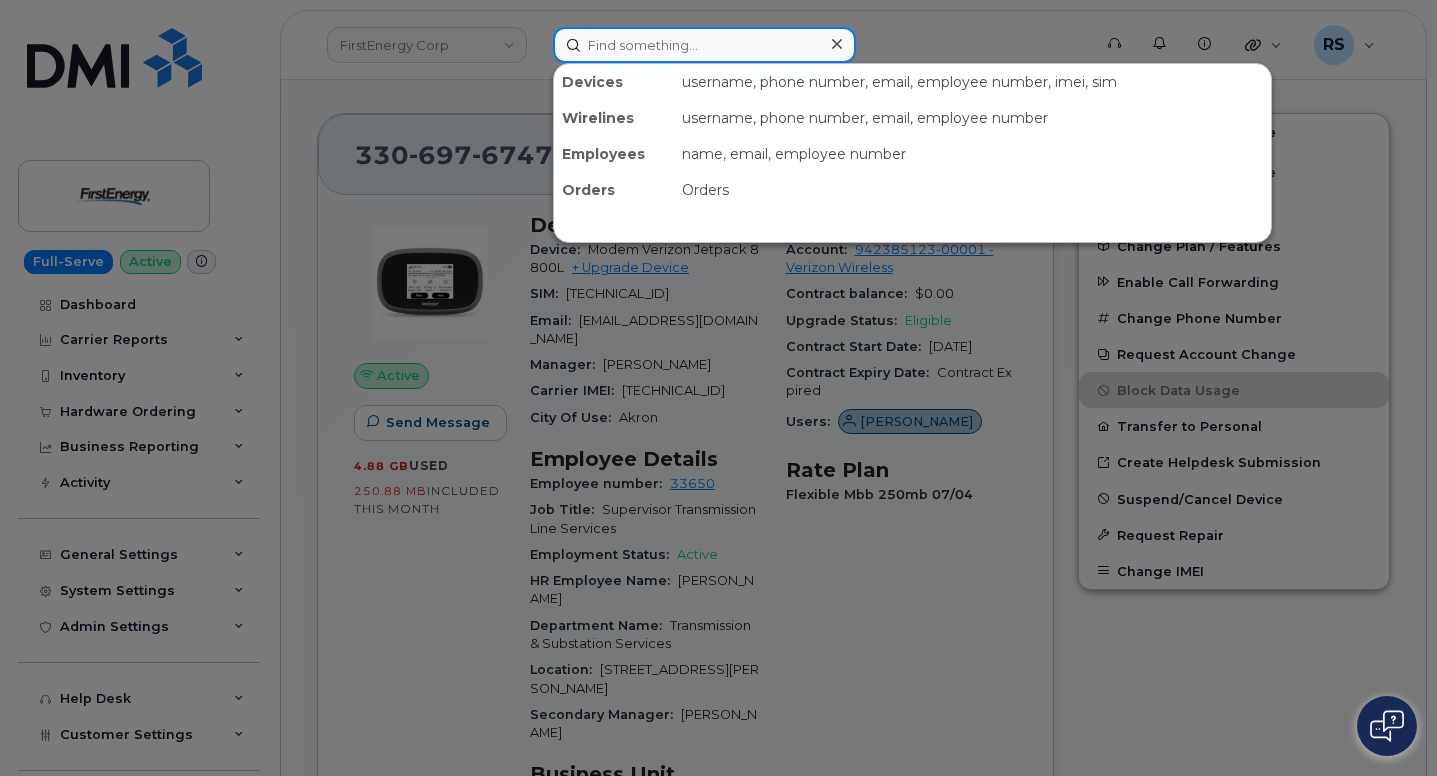 paste on "Lucas Muller" 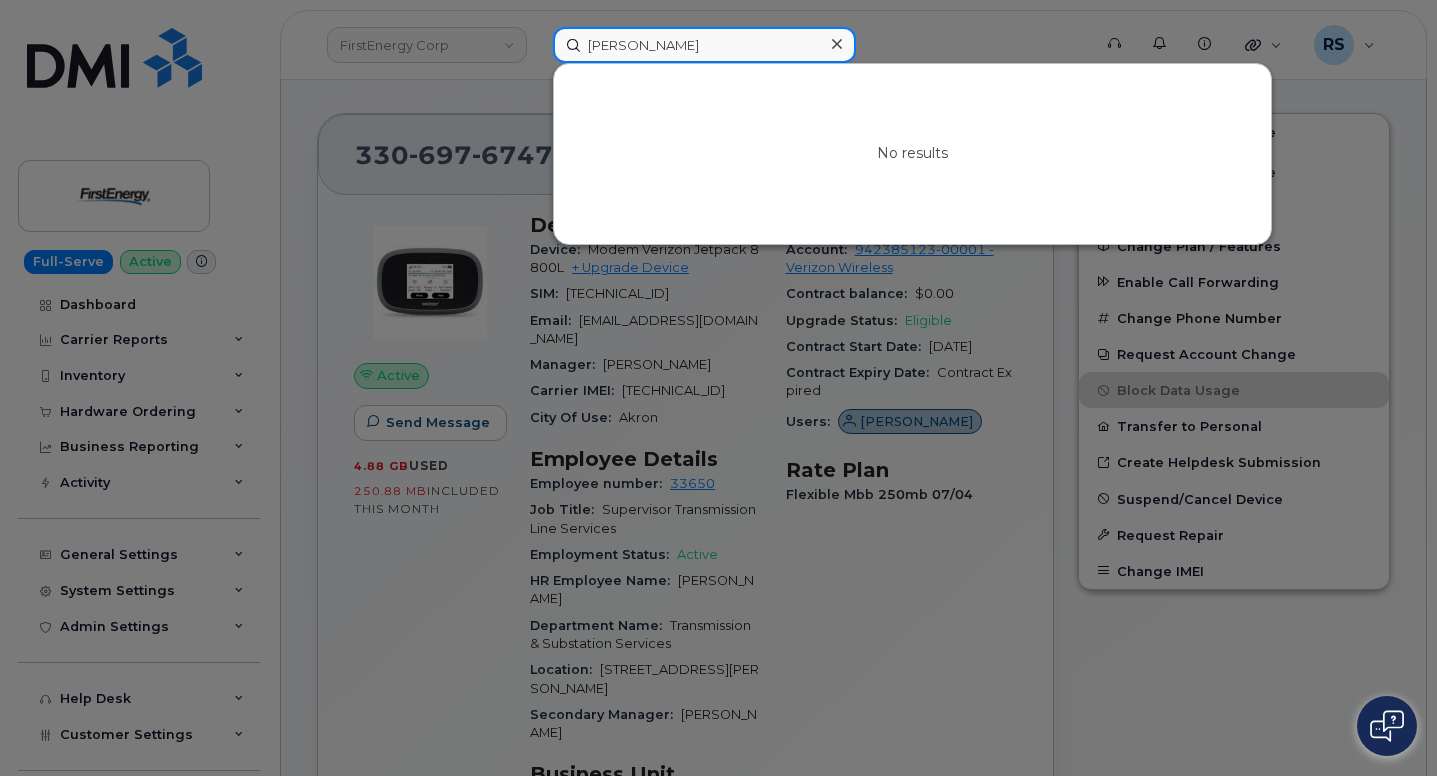 type on "Lucas Muller" 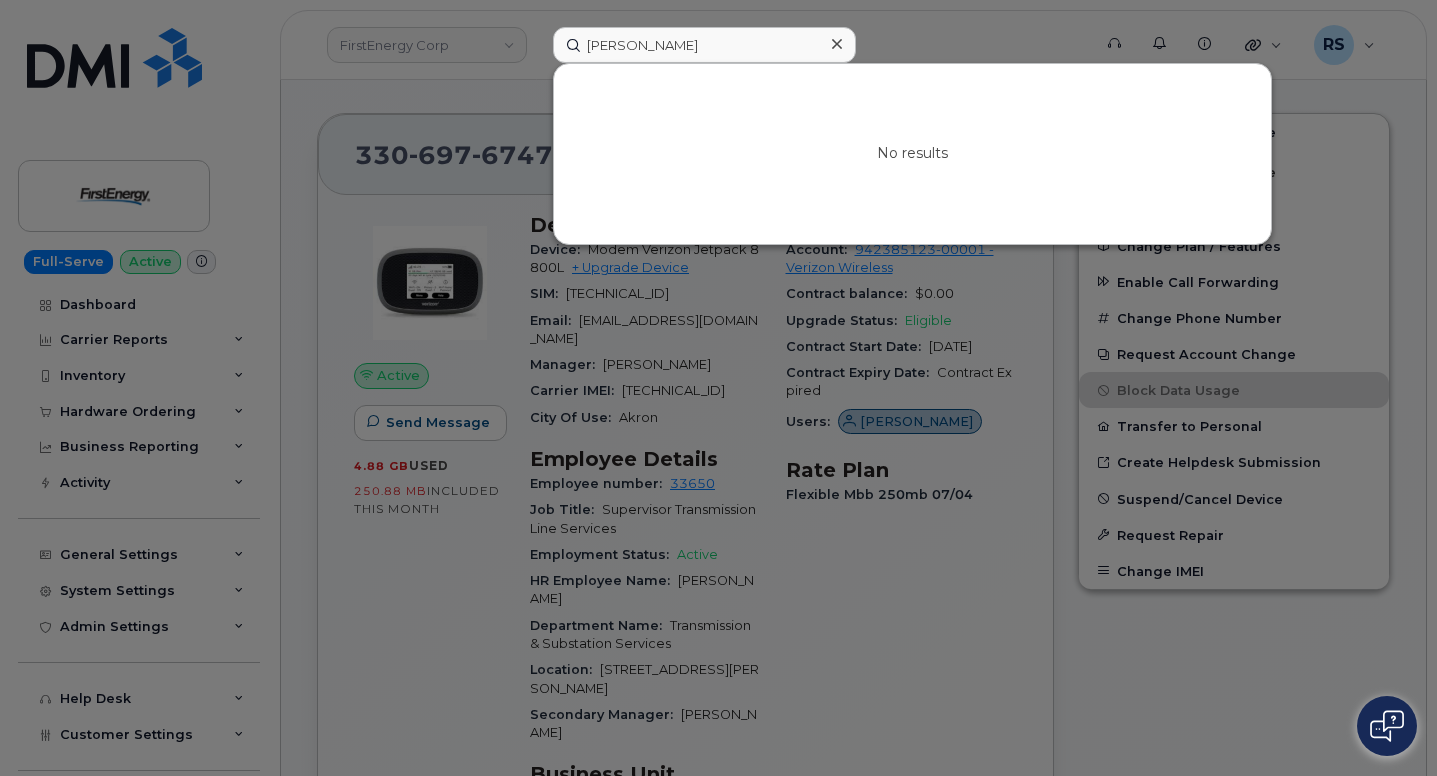 click 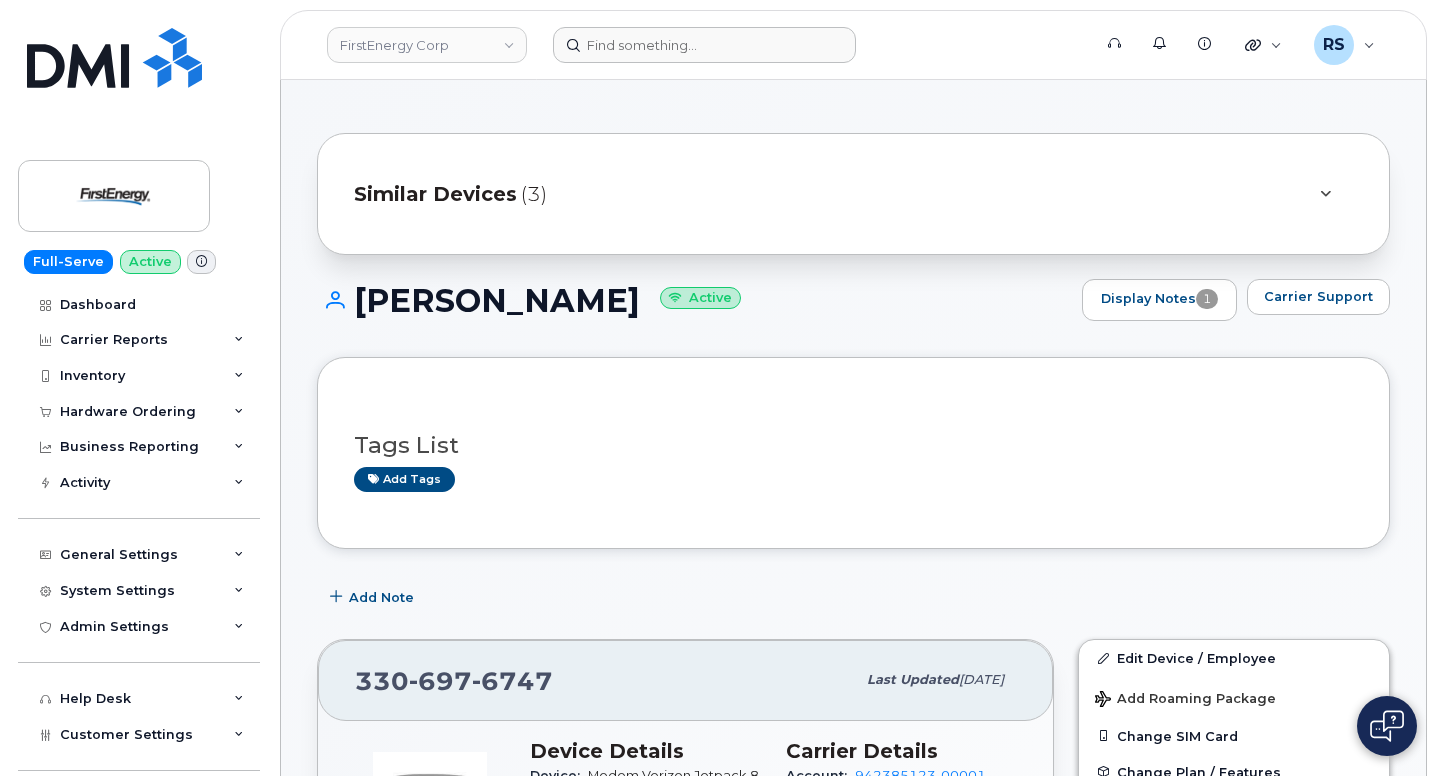 scroll, scrollTop: 0, scrollLeft: 0, axis: both 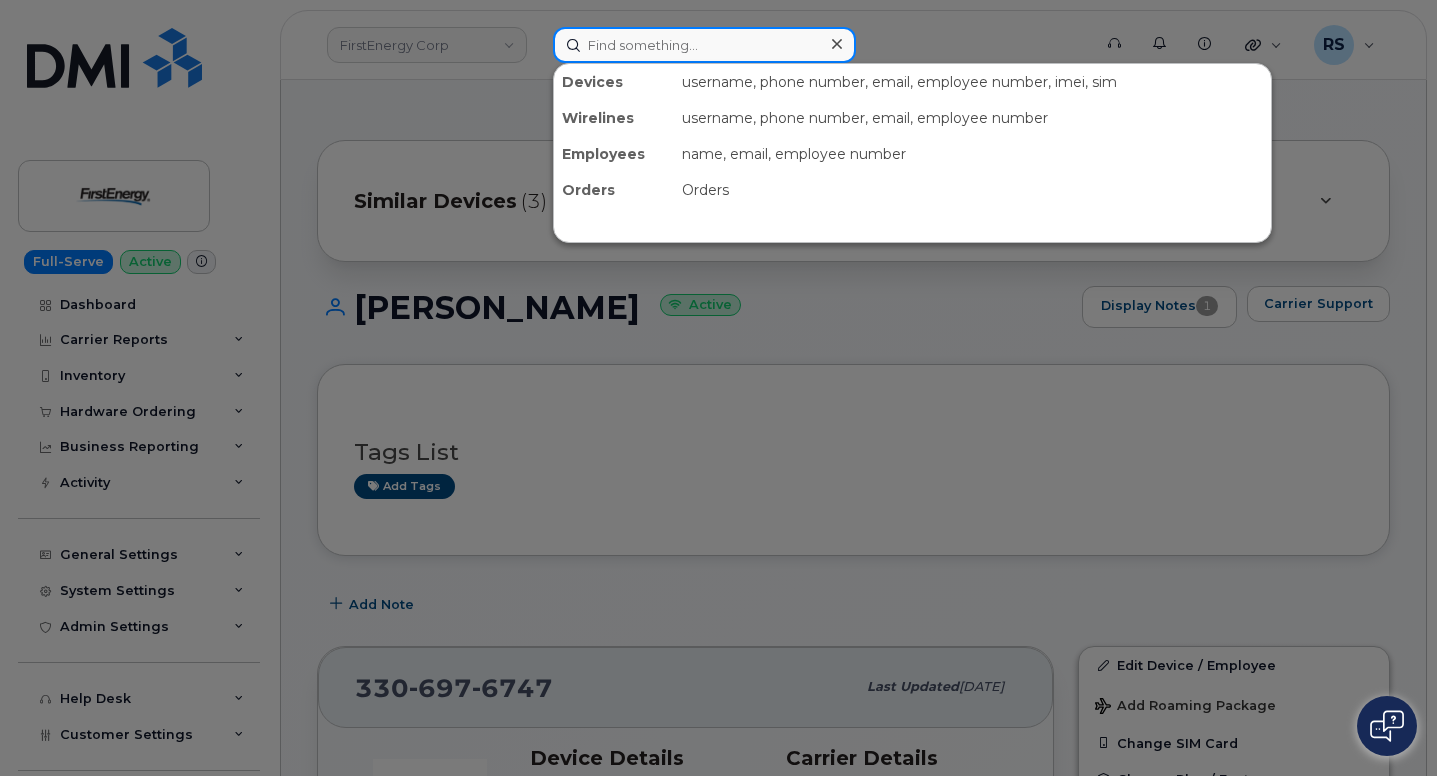 click 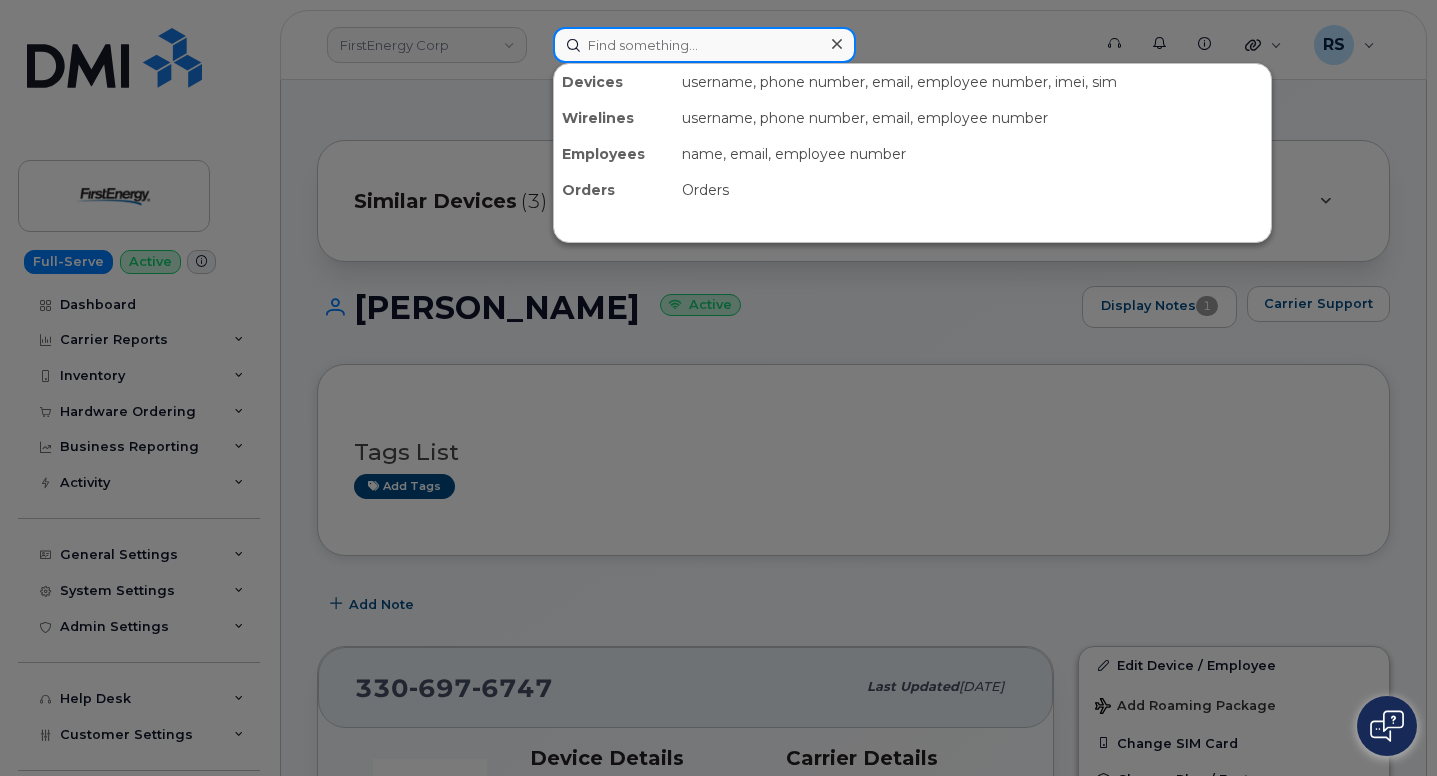 paste on "587-839-8943" 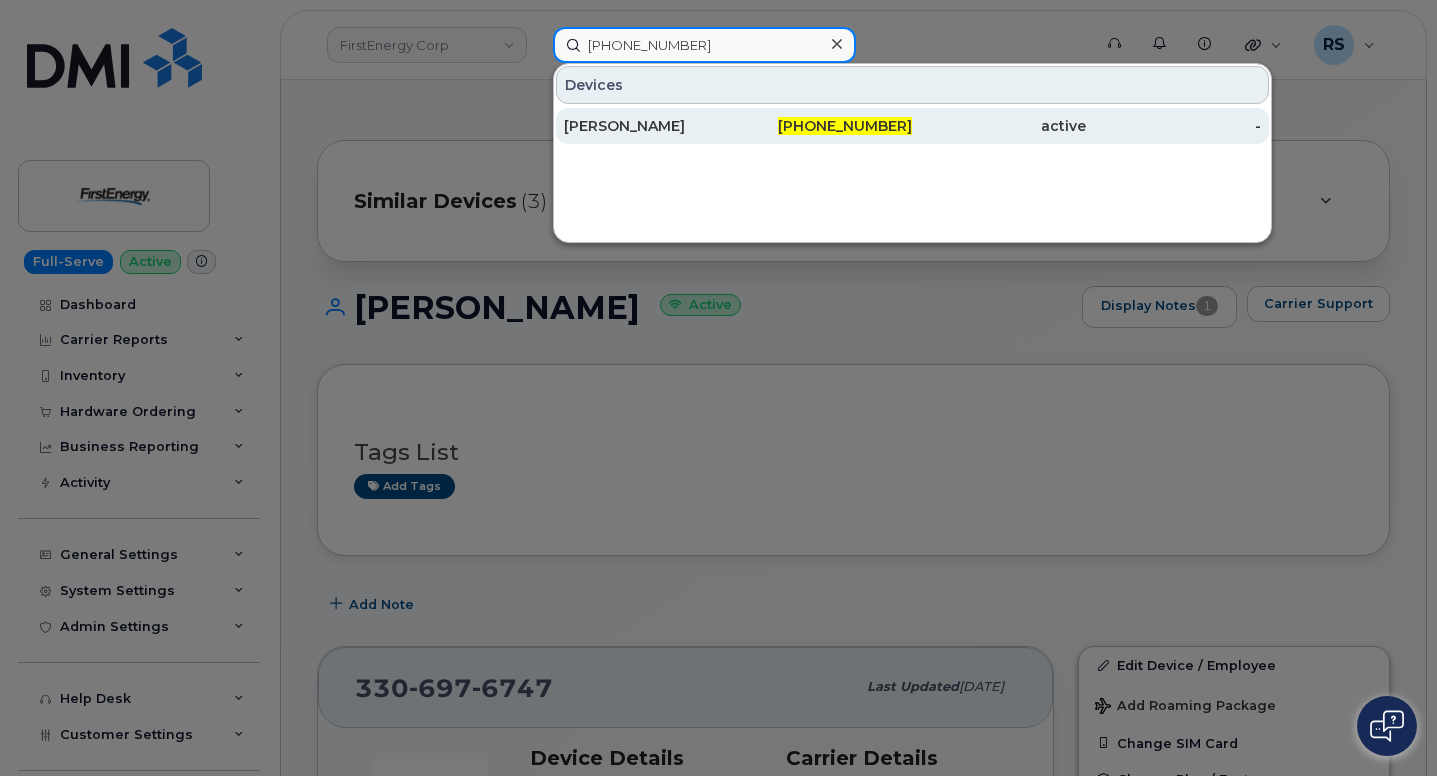 type on "587-839-8943" 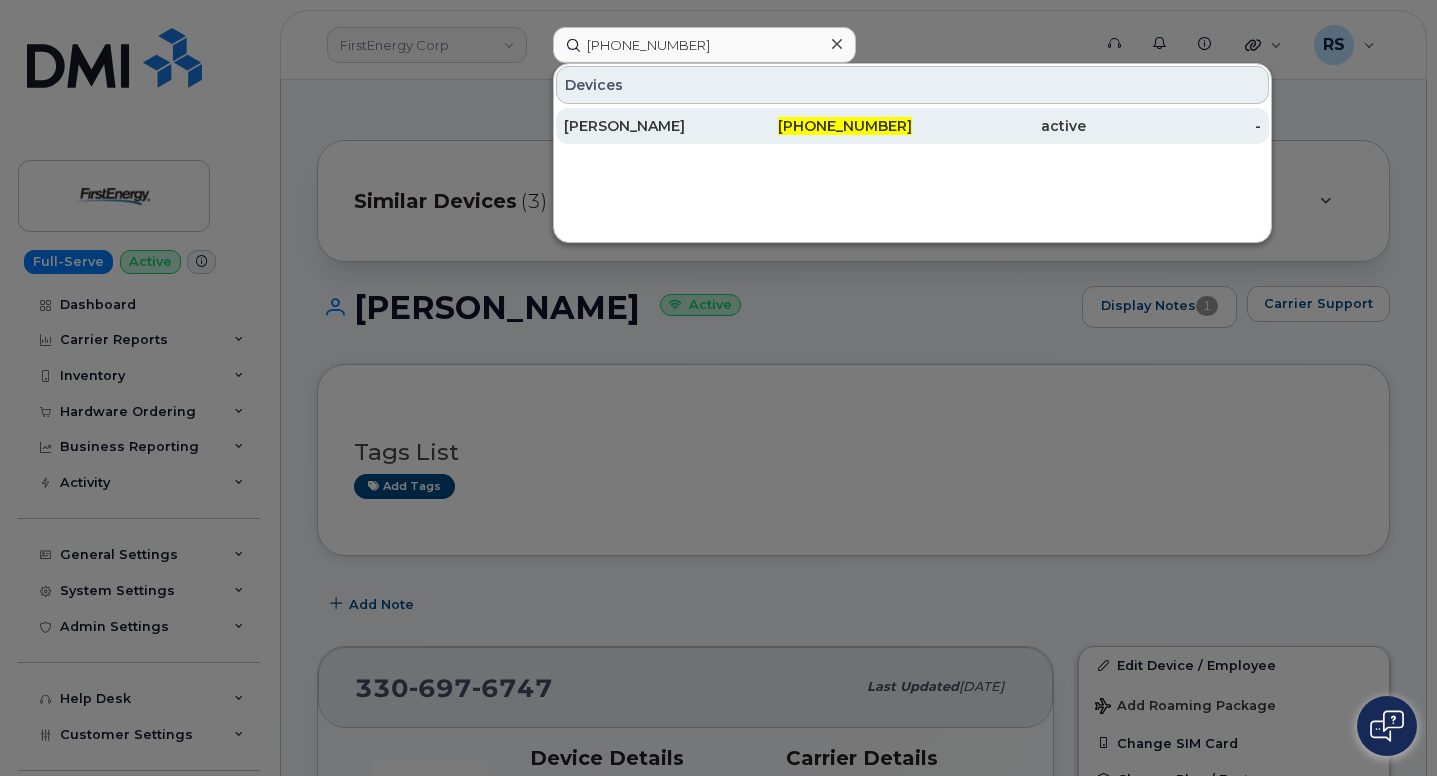 click on "[PERSON_NAME]" 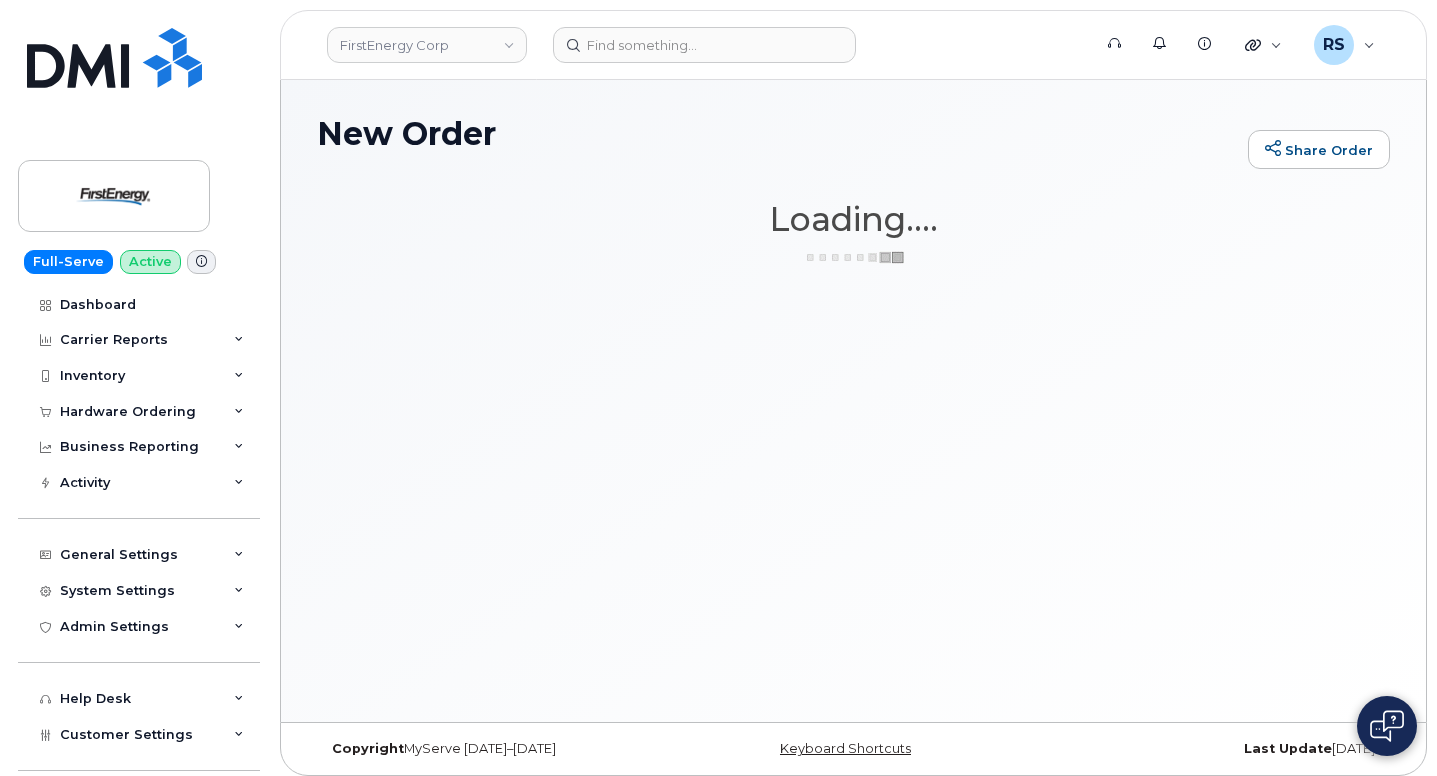 scroll, scrollTop: 0, scrollLeft: 0, axis: both 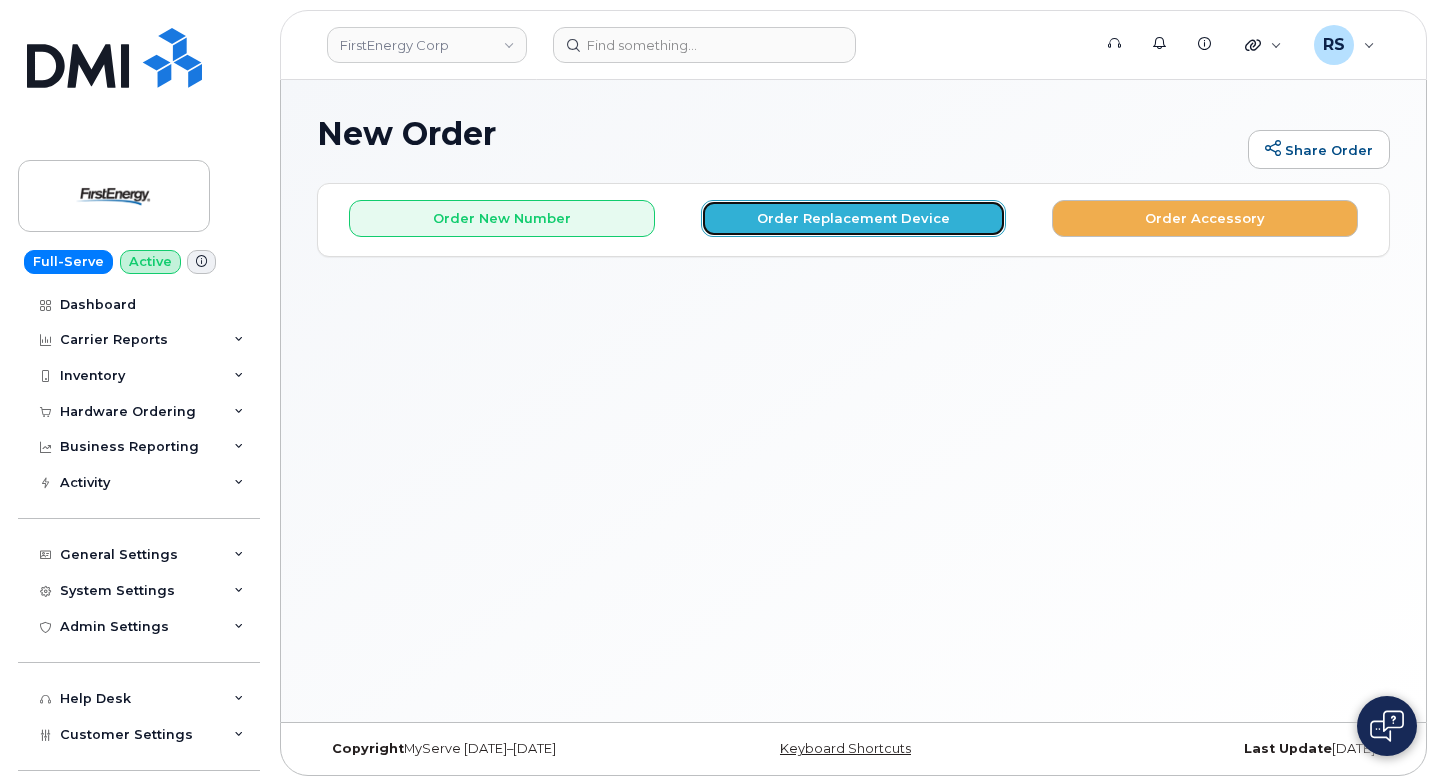click on "Order Replacement Device" 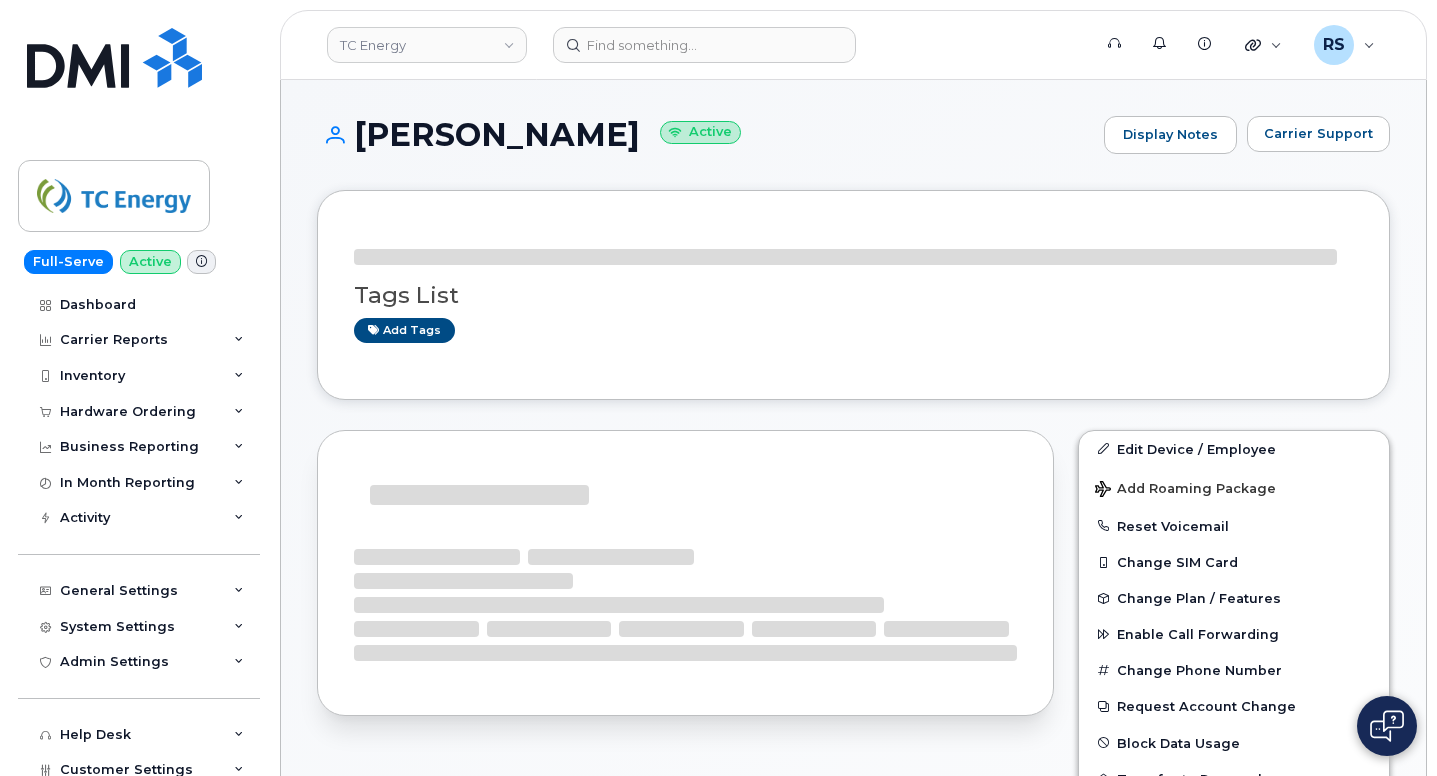 scroll, scrollTop: 0, scrollLeft: 0, axis: both 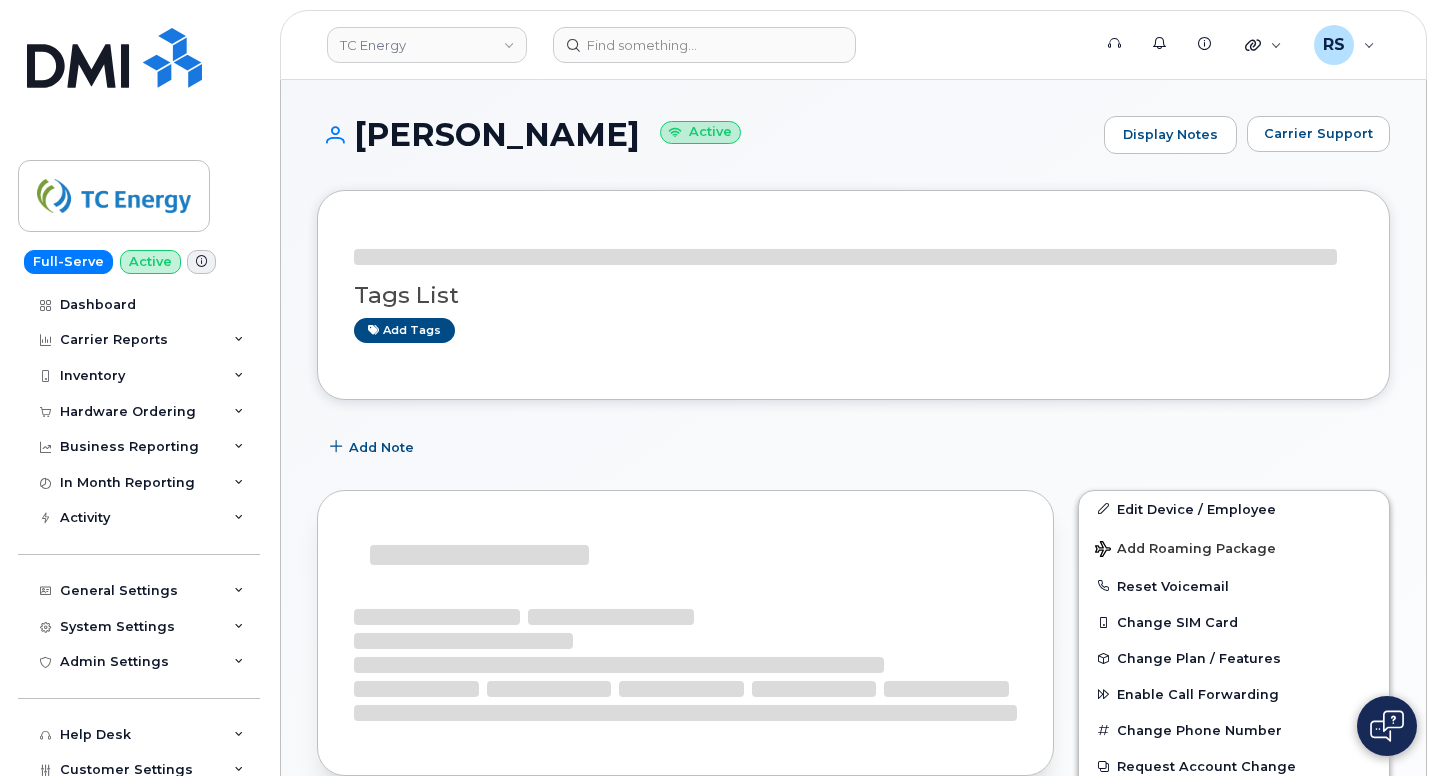 click on "[PERSON_NAME]
Active
Display Notes
Carrier Support
Tags List
Add tags
Add Note
Edit Device / Employee
Add Roaming Package
Reset Voicemail
Change SIM Card
Change Plan / Features
Enable Call Forwarding
Change Phone Number
Request Account Change
Block Data Usage
Transfer to Personal
Create Helpdesk Submission
Suspend/Cancel Device
Request Repair" at bounding box center [853, 890] 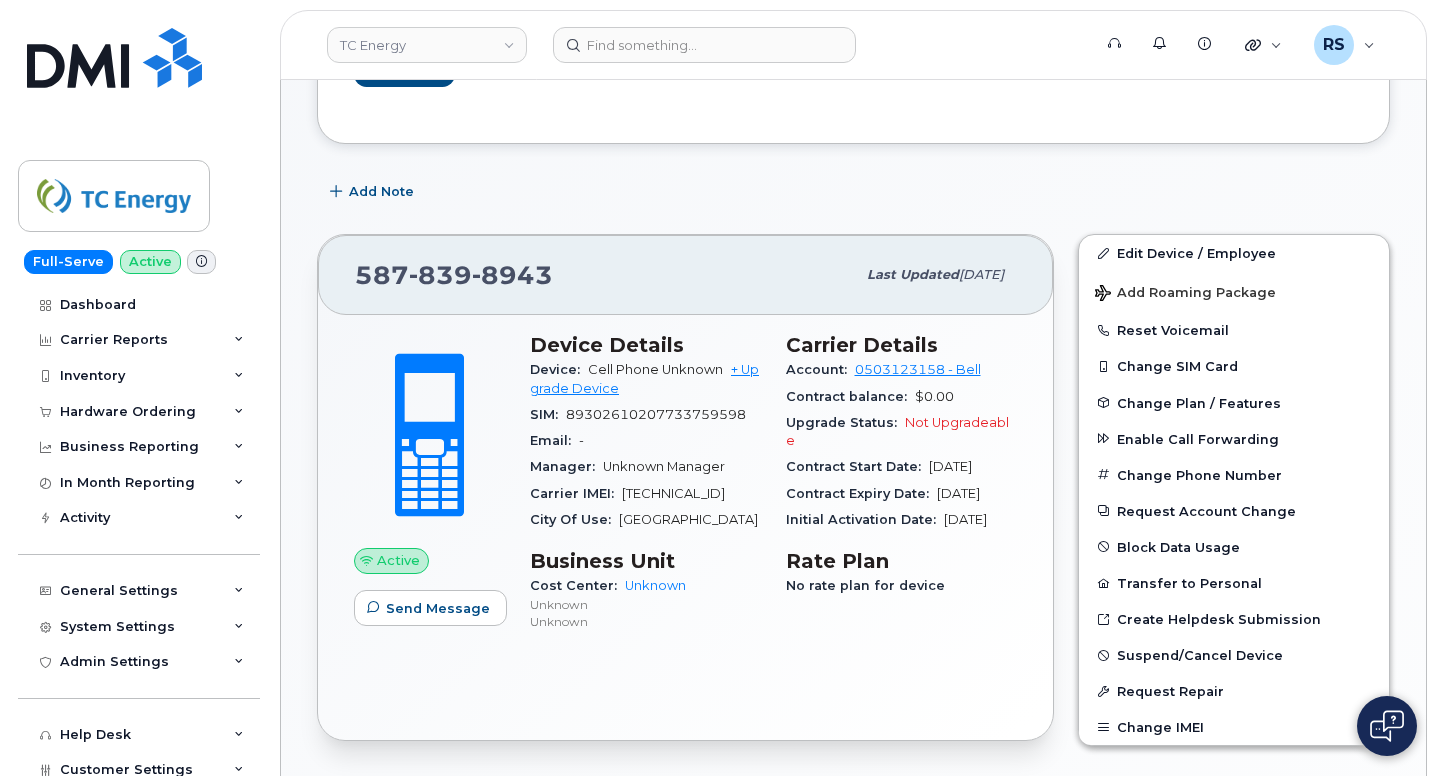 scroll, scrollTop: 267, scrollLeft: 0, axis: vertical 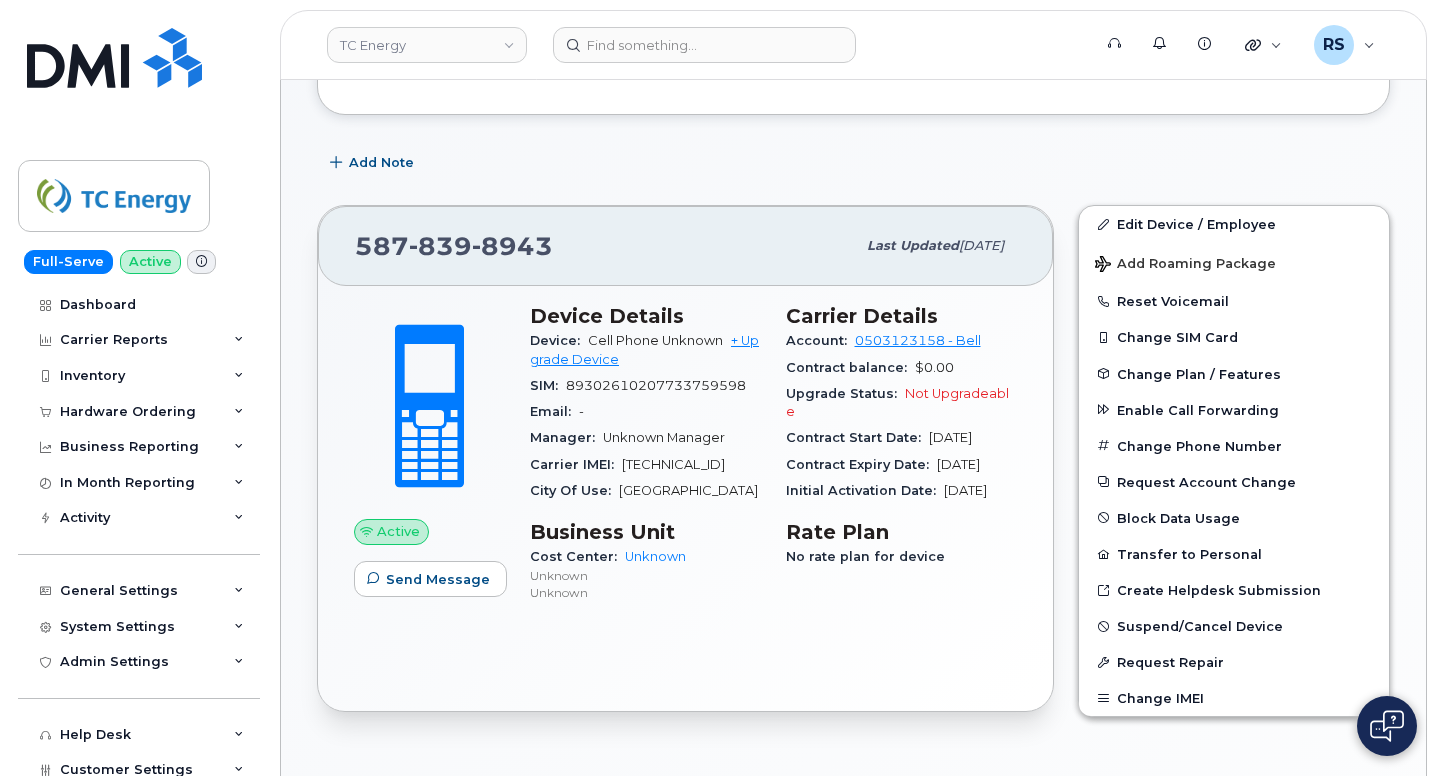 click on "[TECHNICAL_ID]" at bounding box center [673, 464] 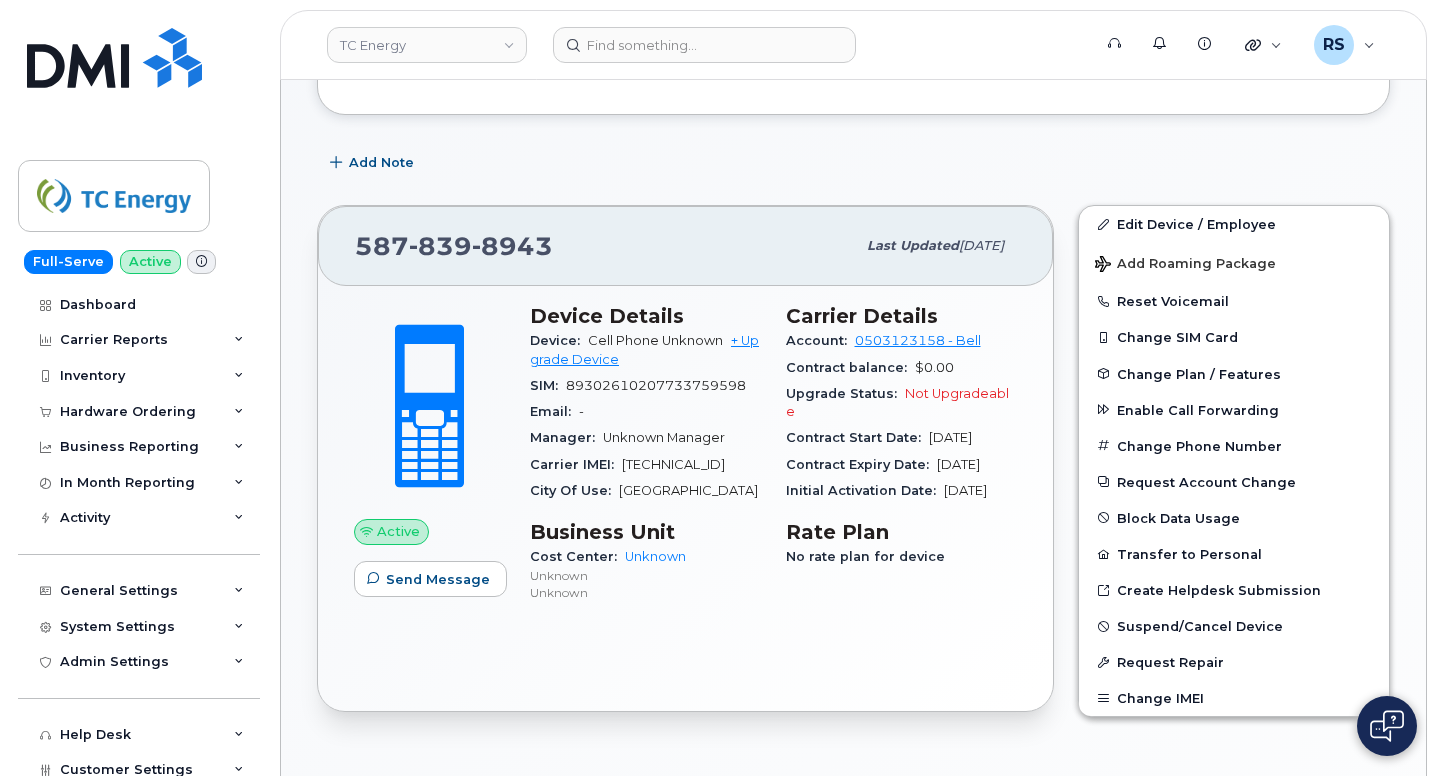 click on "89302610207733759598" at bounding box center [656, 385] 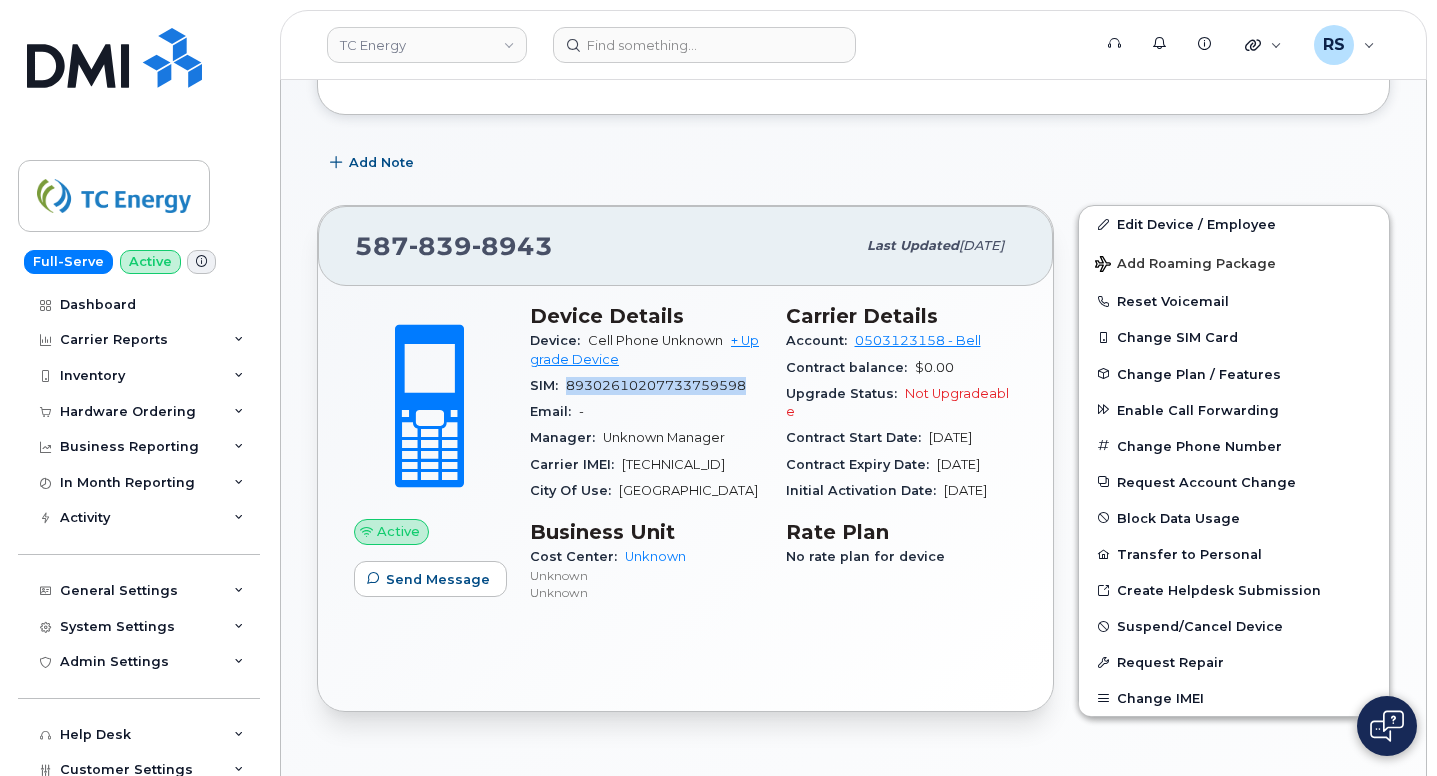 click on "89302610207733759598" at bounding box center (656, 385) 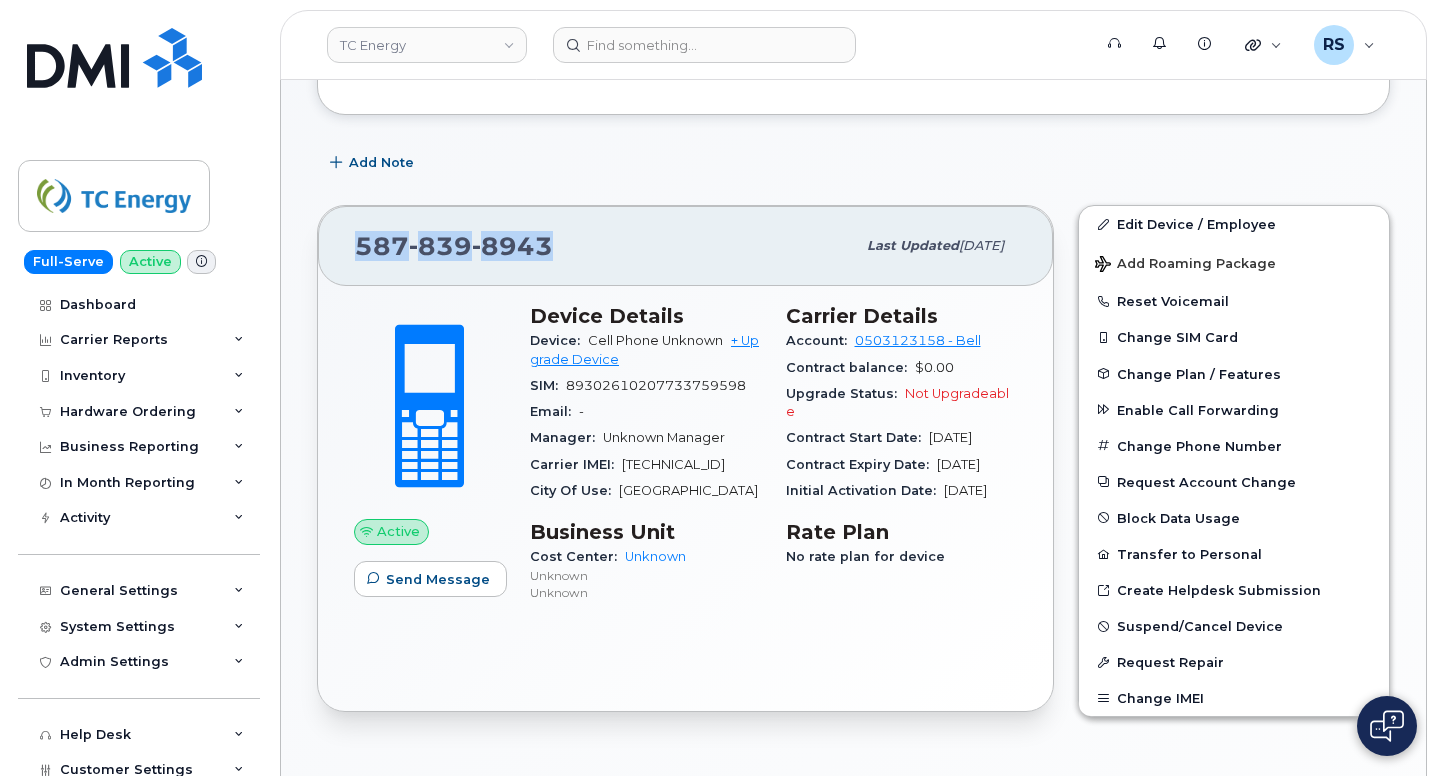 drag, startPoint x: 554, startPoint y: 250, endPoint x: 334, endPoint y: 252, distance: 220.0091 